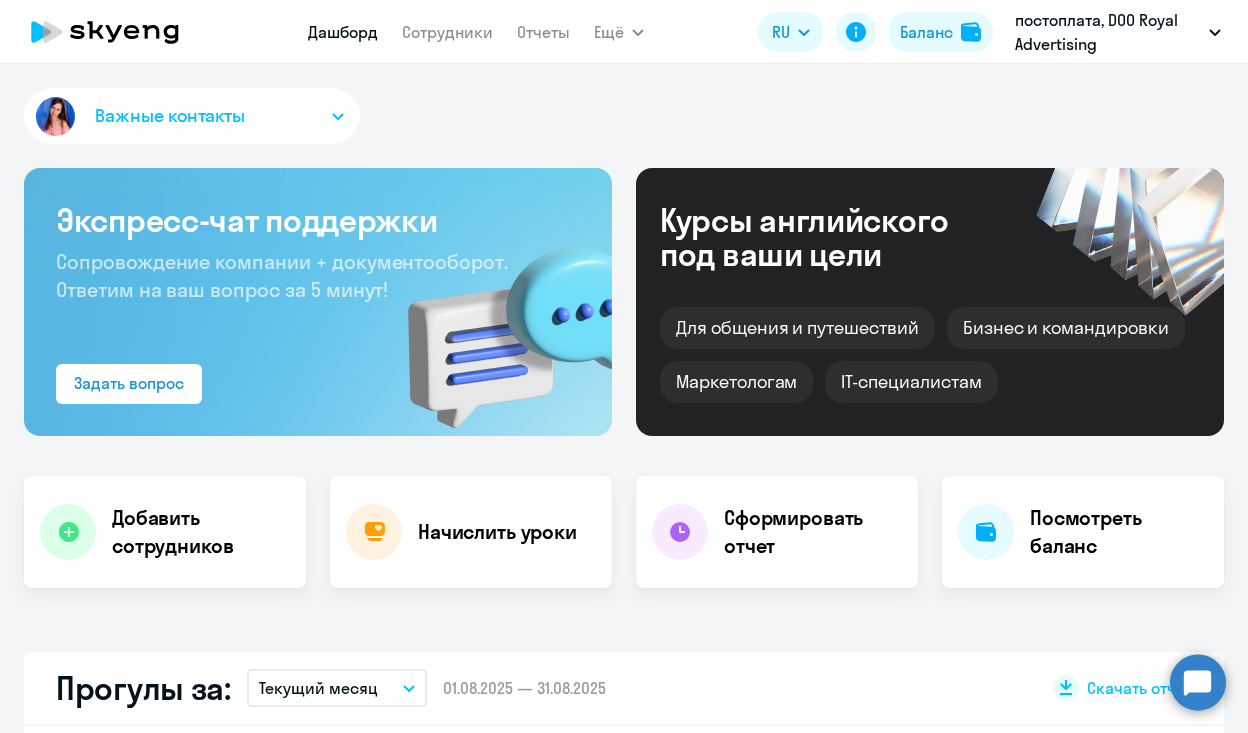 scroll, scrollTop: 0, scrollLeft: 0, axis: both 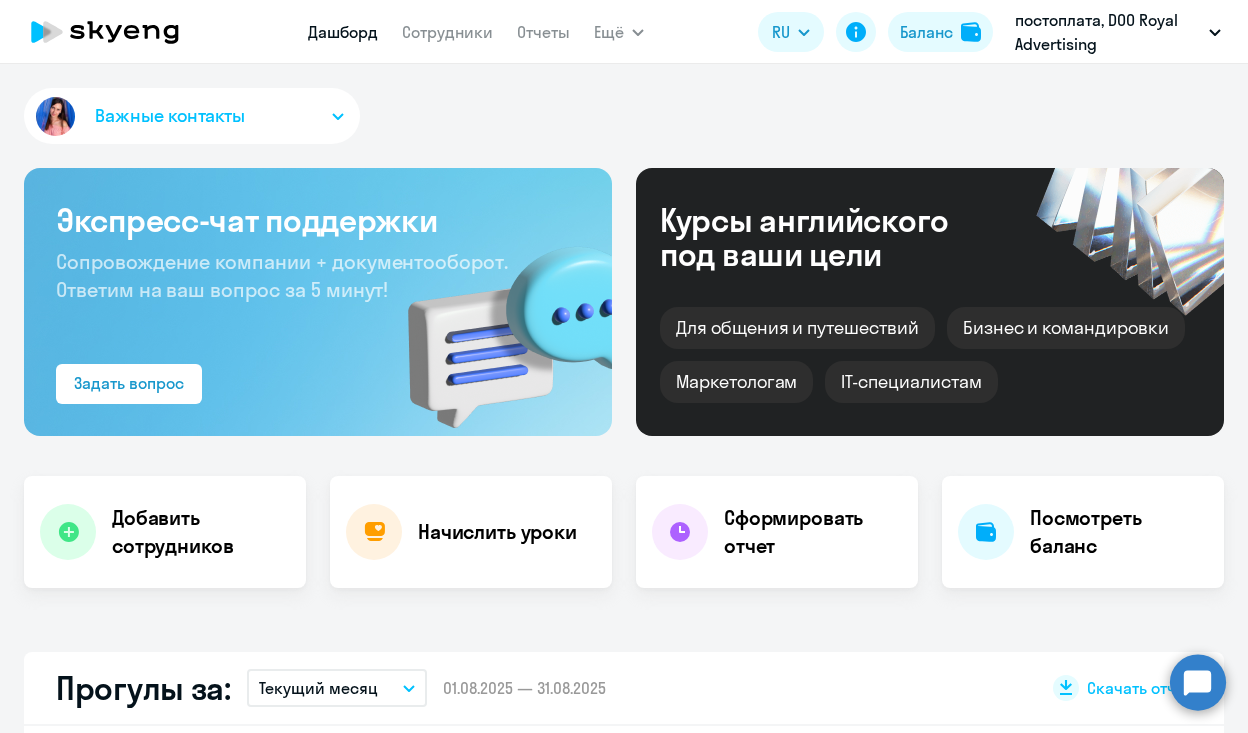 select on "30" 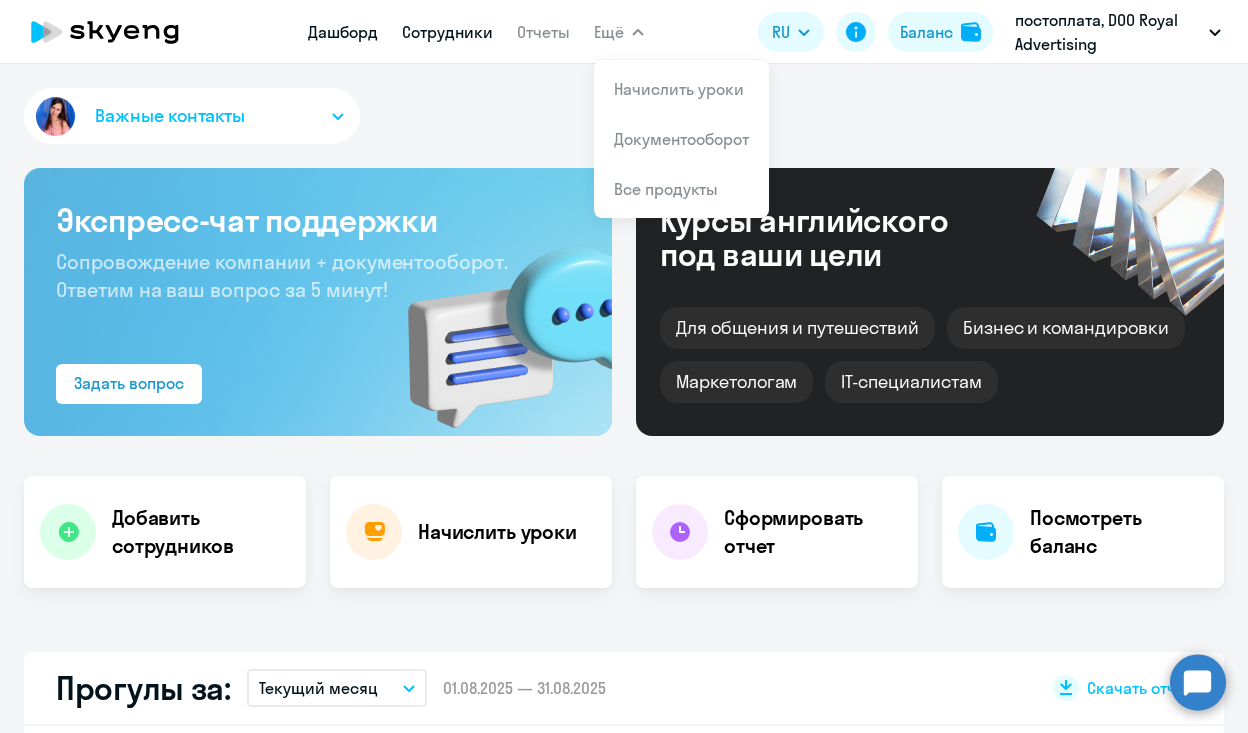 click on "Сотрудники" at bounding box center [447, 32] 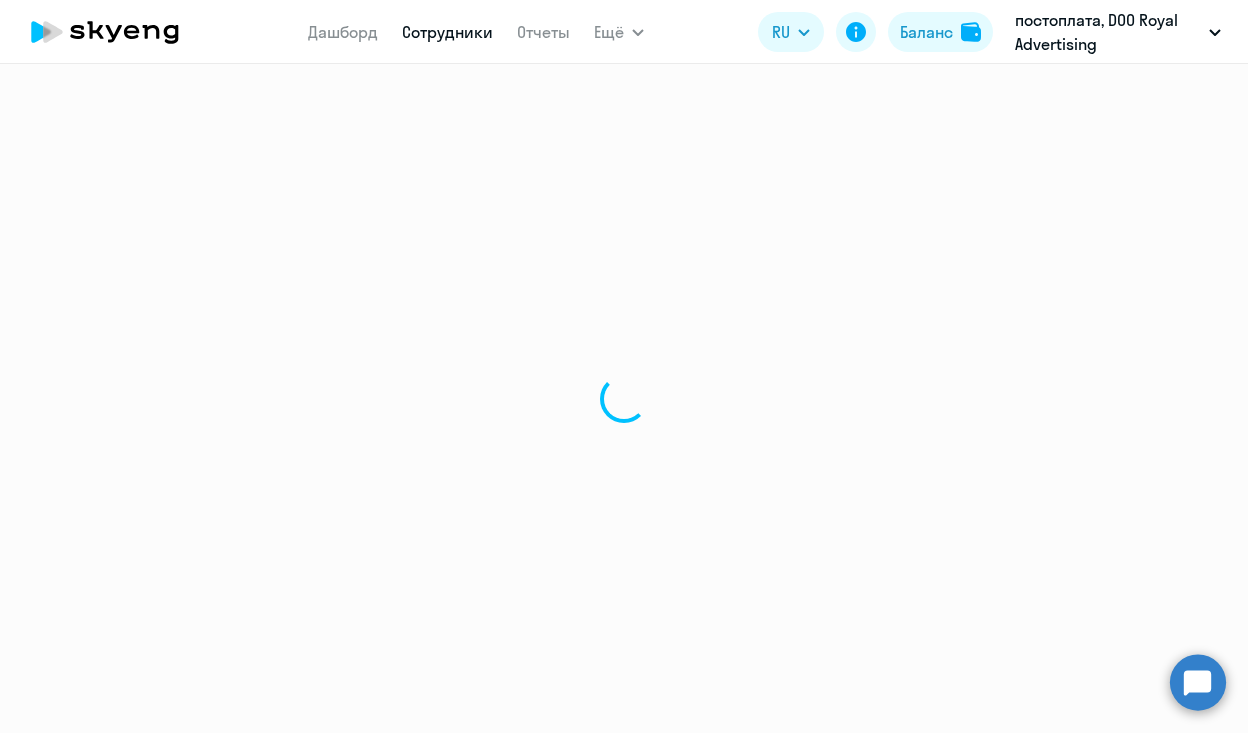 select on "30" 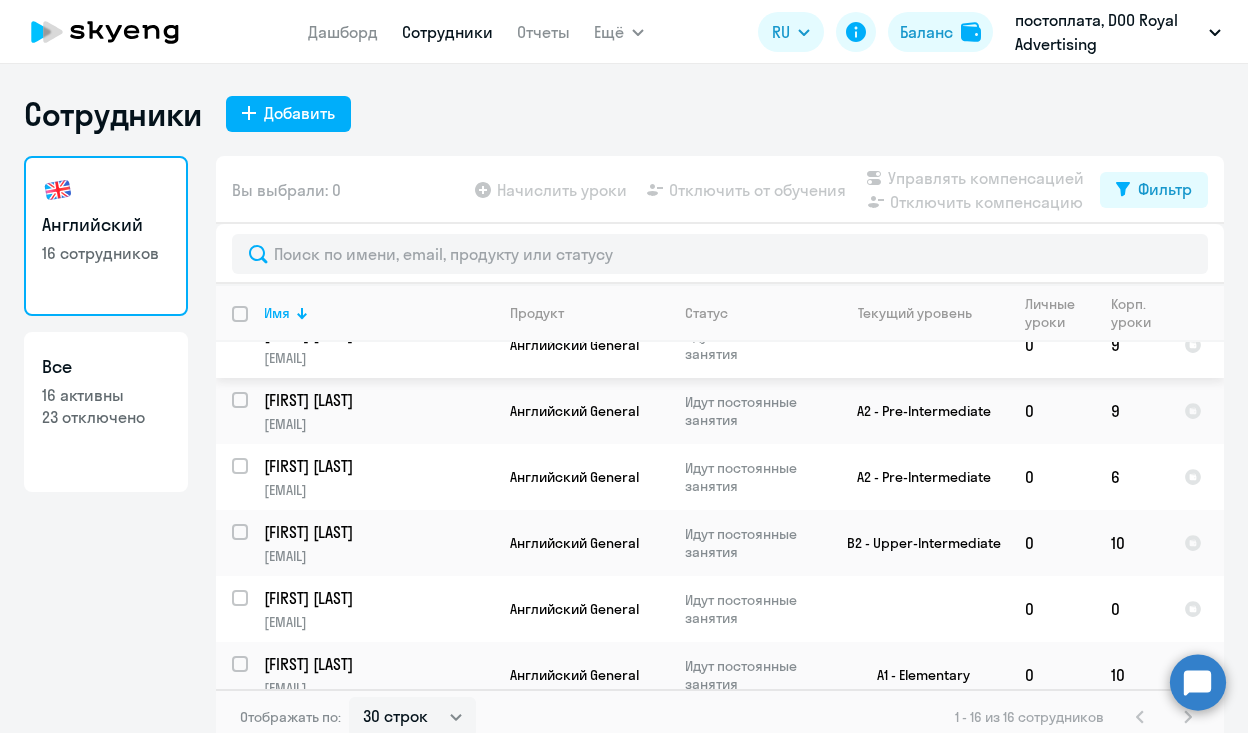 scroll, scrollTop: 573, scrollLeft: 0, axis: vertical 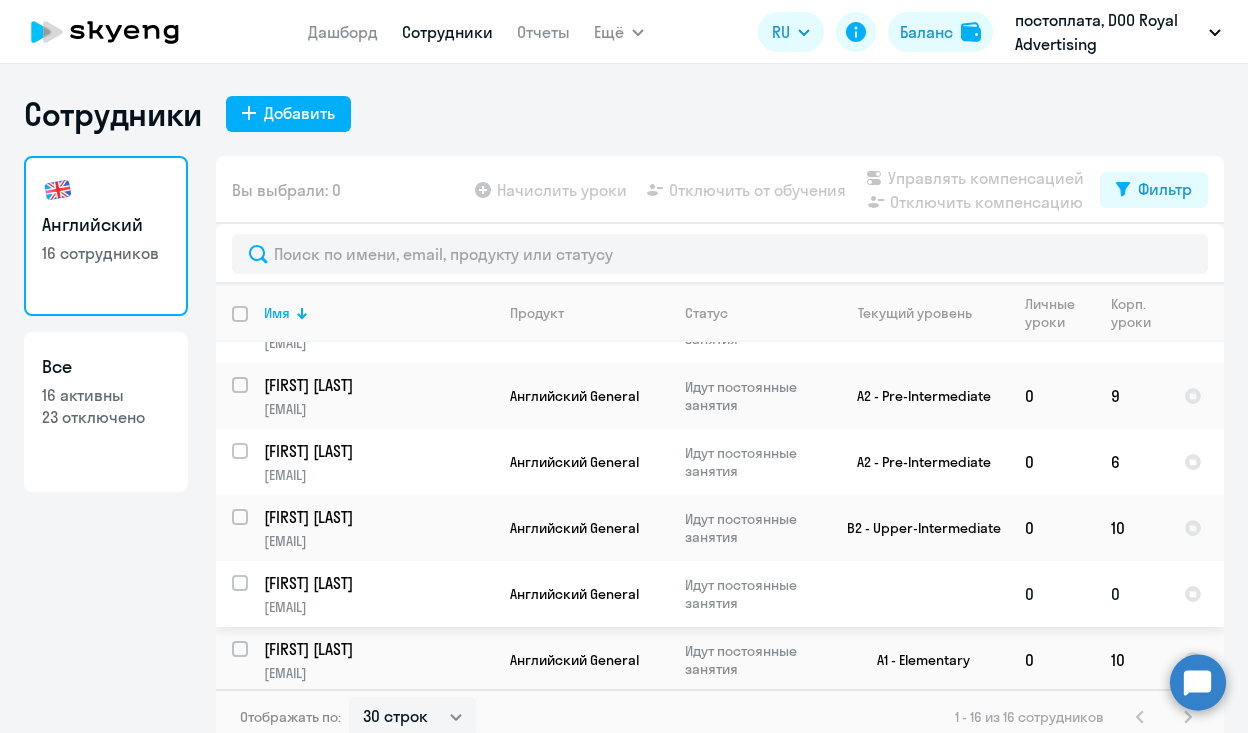 click at bounding box center (252, 595) 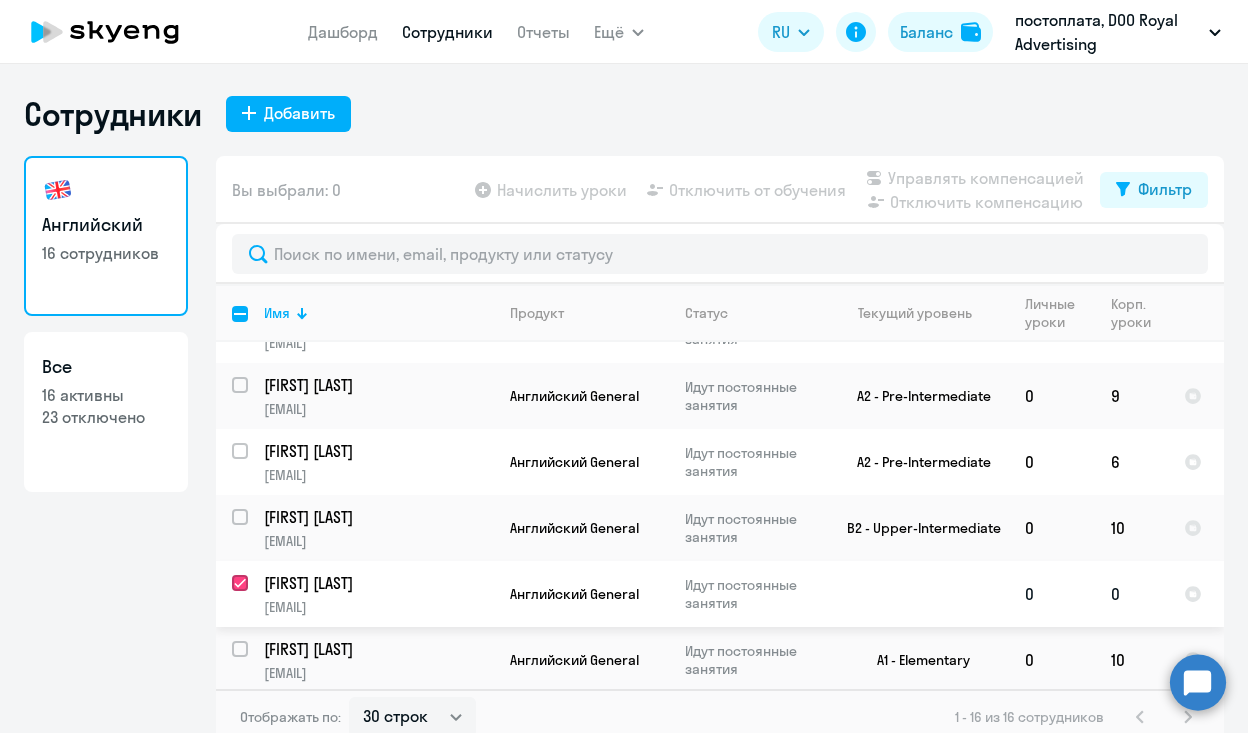 checkbox on "true" 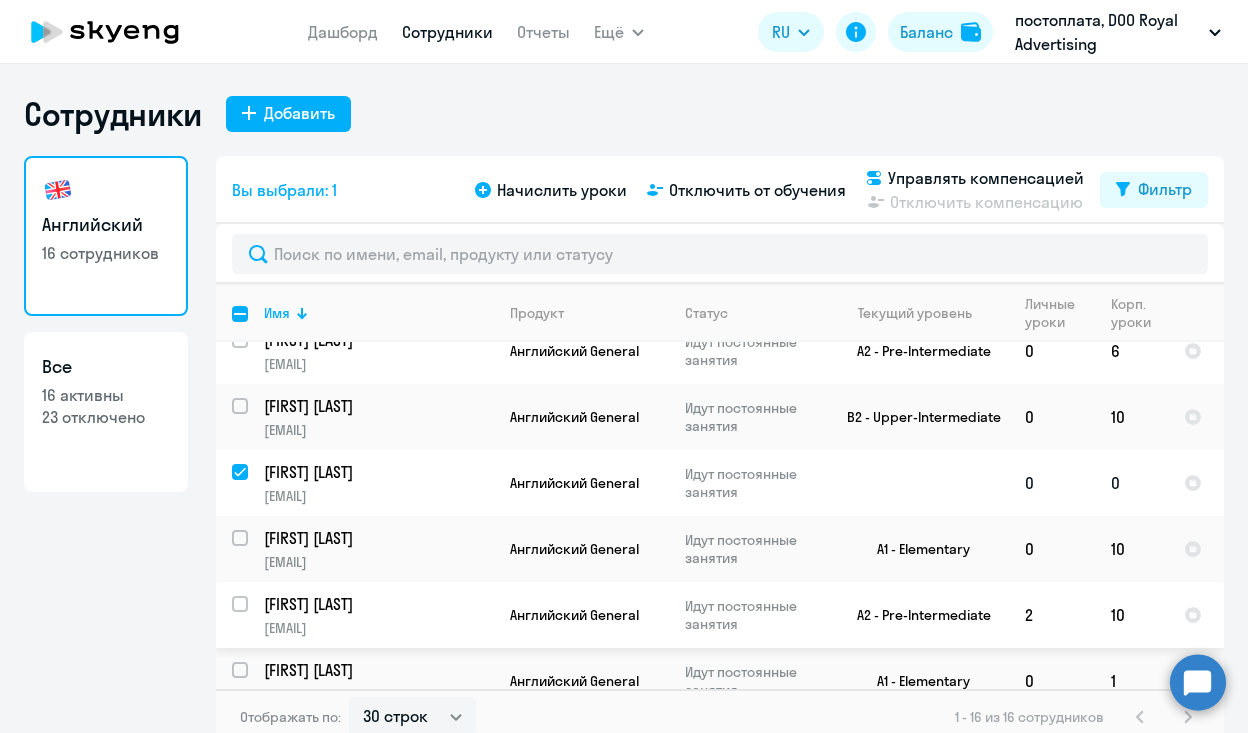 scroll, scrollTop: 701, scrollLeft: 0, axis: vertical 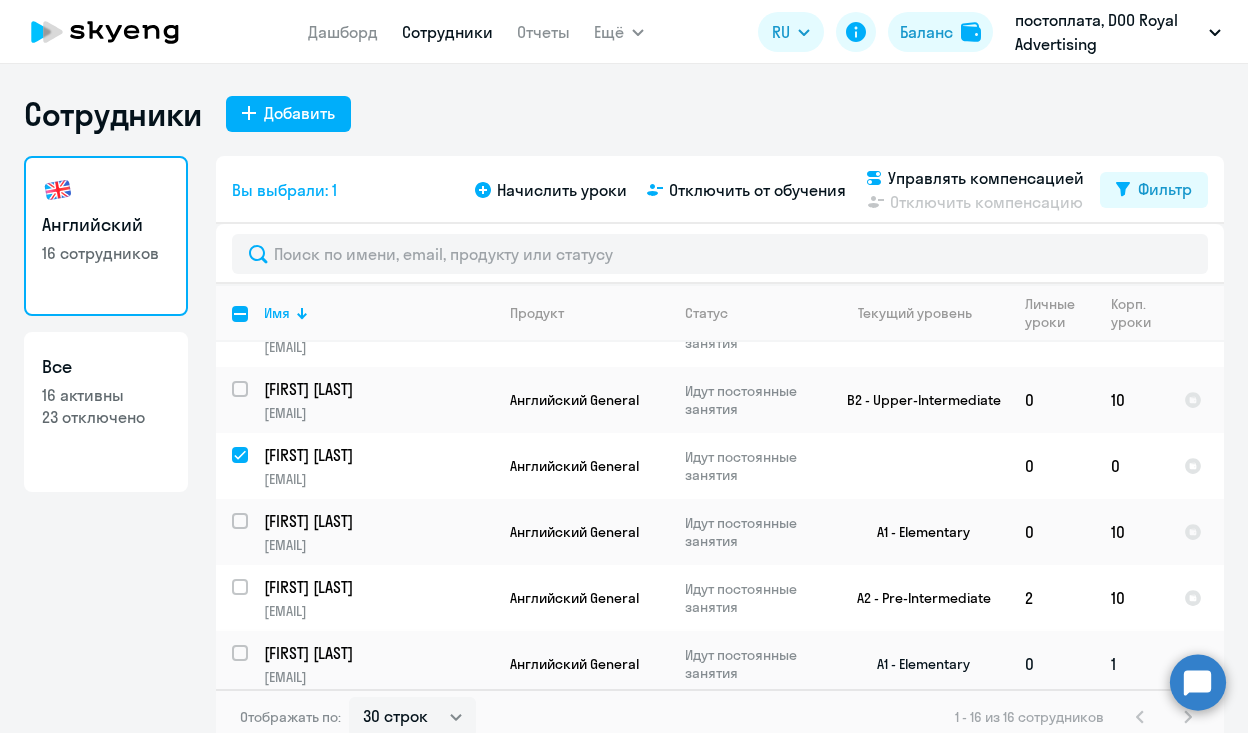 click at bounding box center (252, 665) 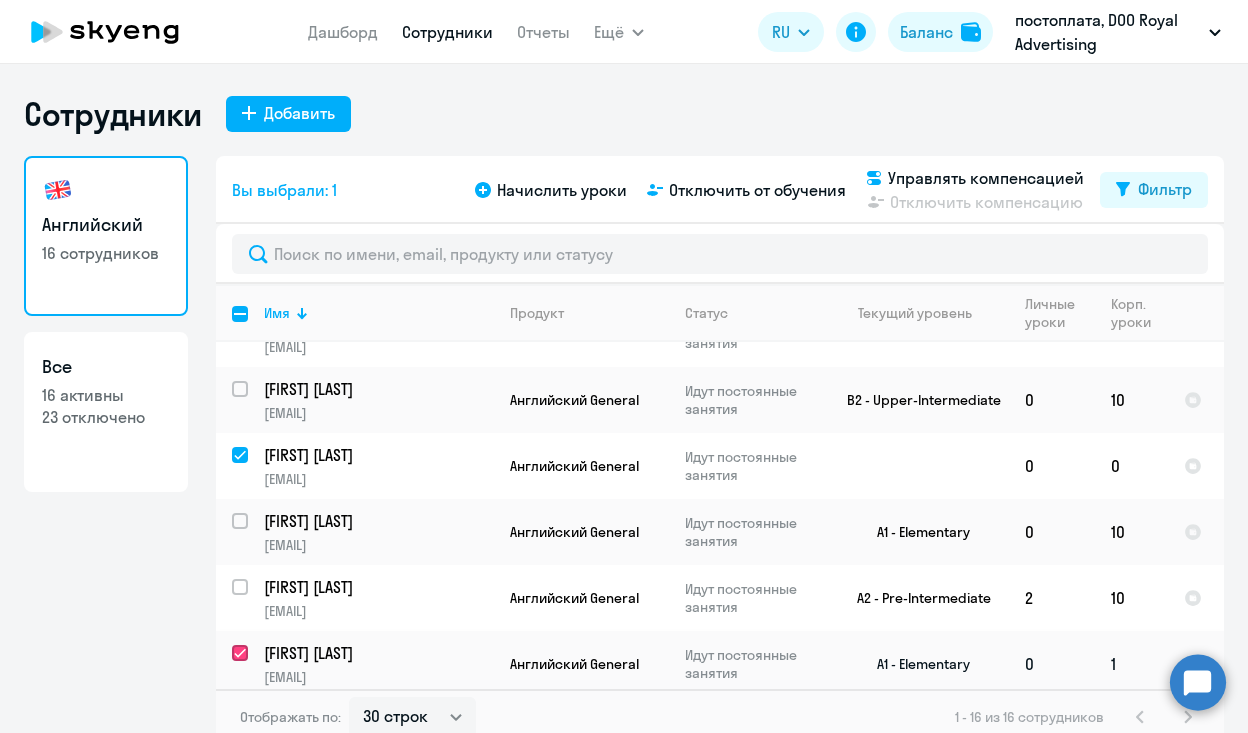 checkbox on "true" 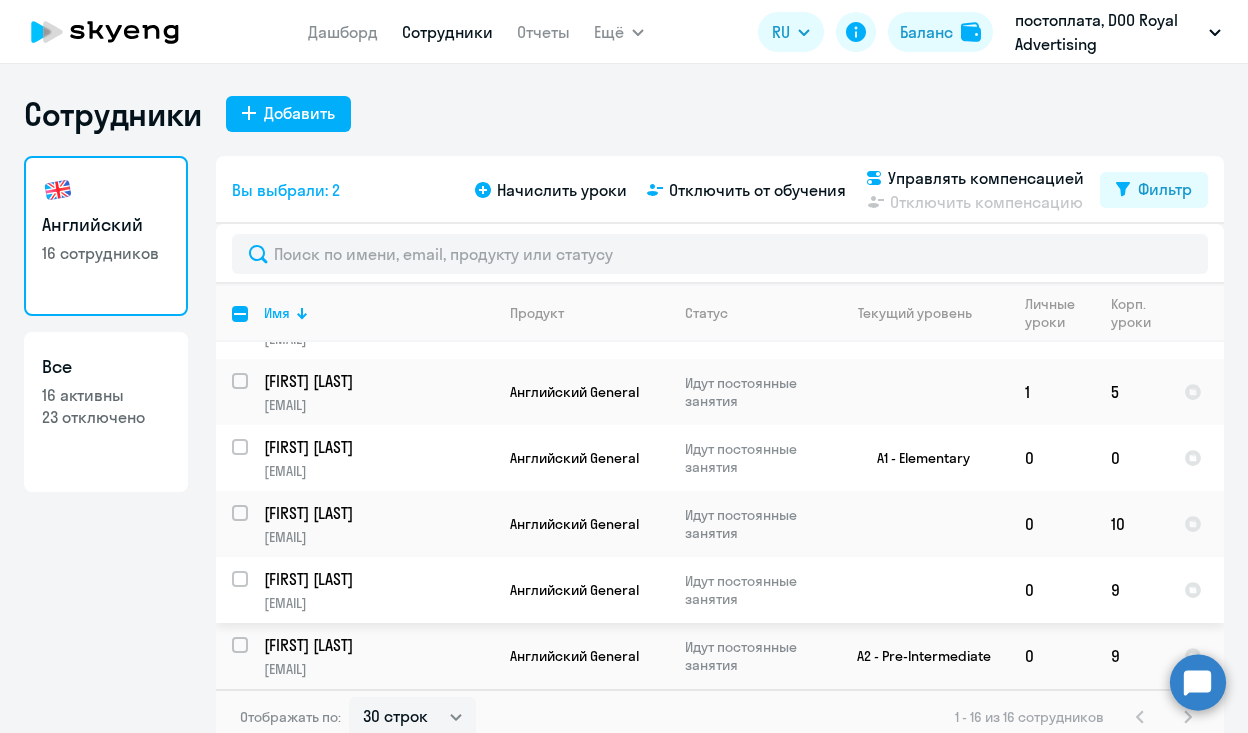 scroll, scrollTop: 297, scrollLeft: 0, axis: vertical 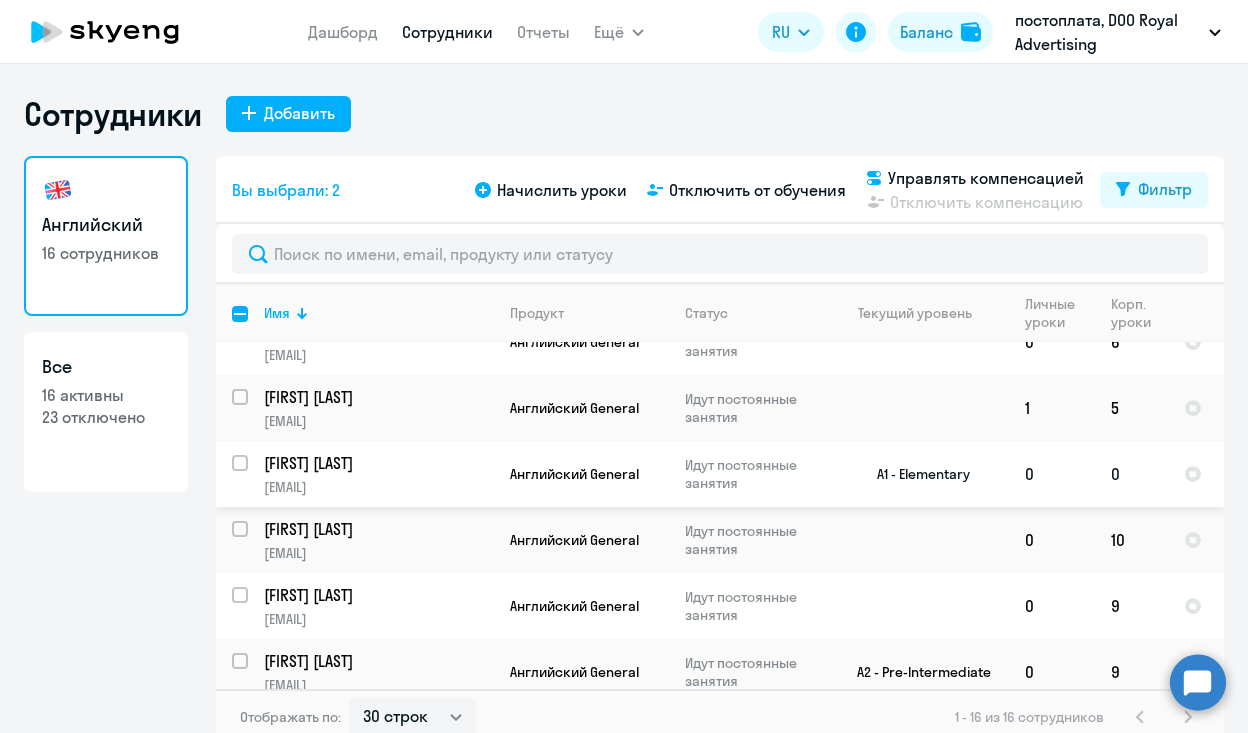click at bounding box center (252, 475) 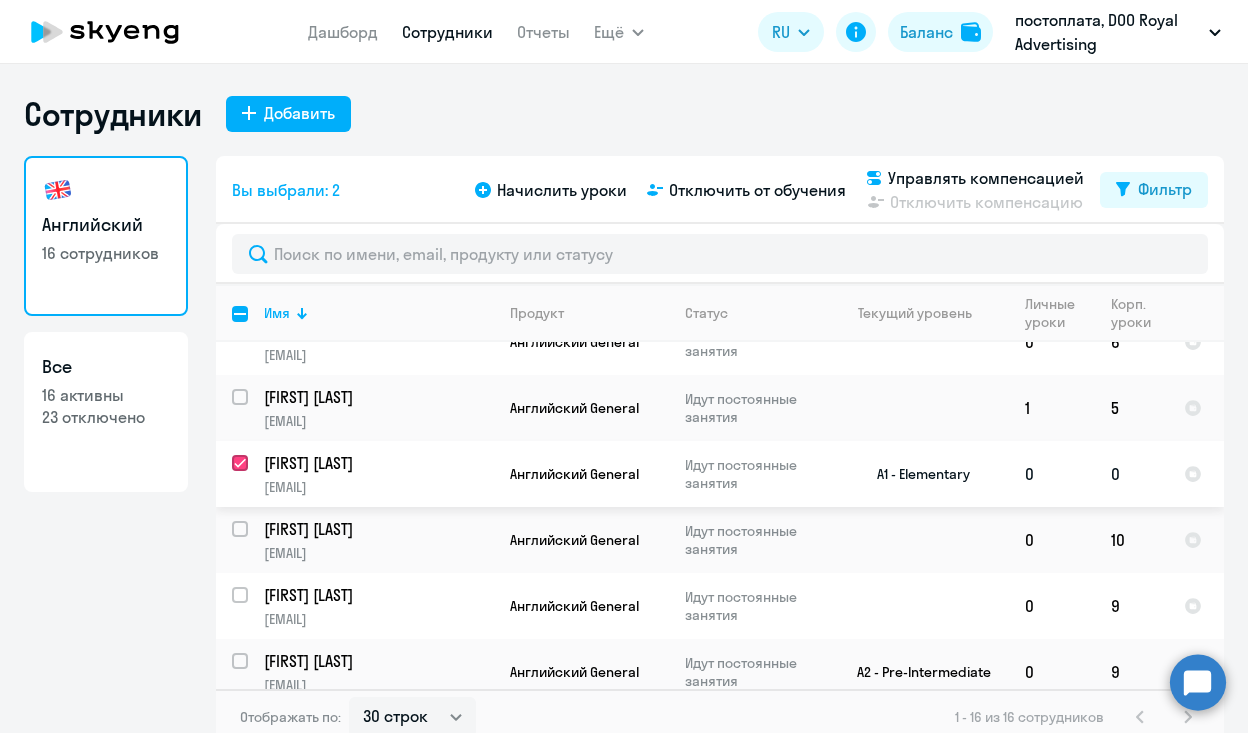 checkbox on "true" 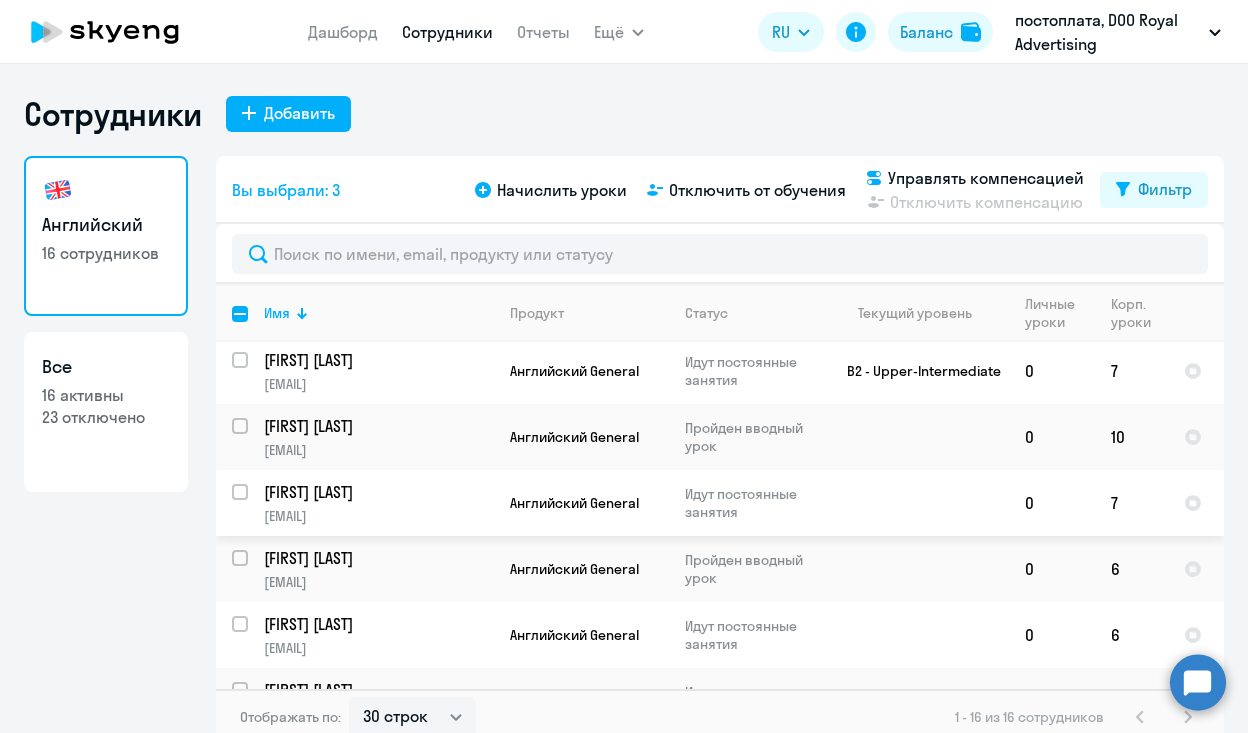 scroll, scrollTop: 0, scrollLeft: 0, axis: both 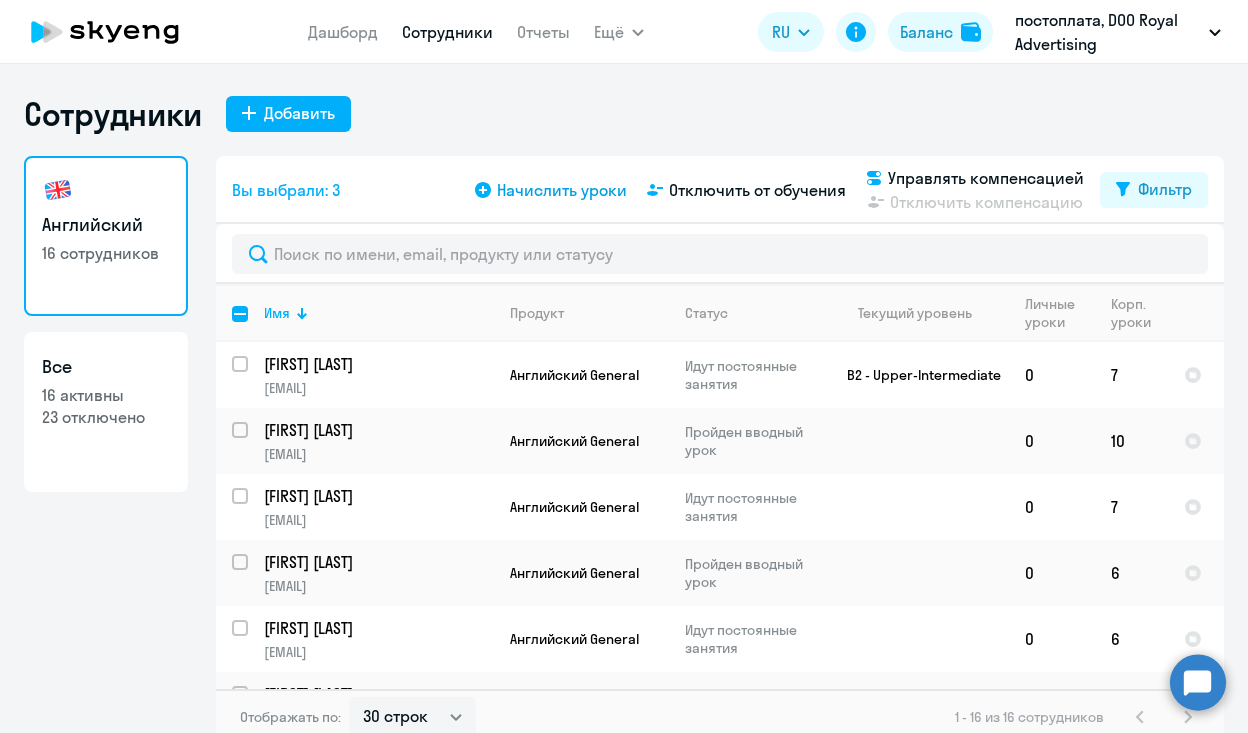 click on "Начислить уроки" 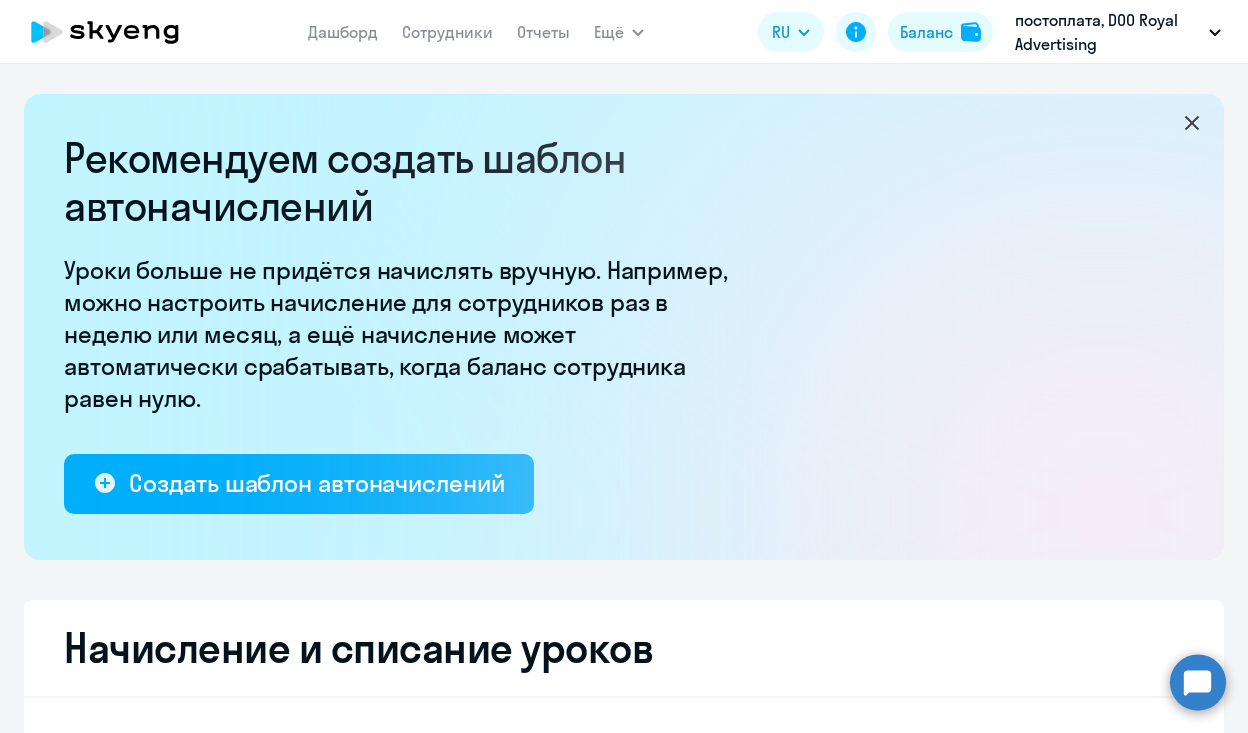 select on "10" 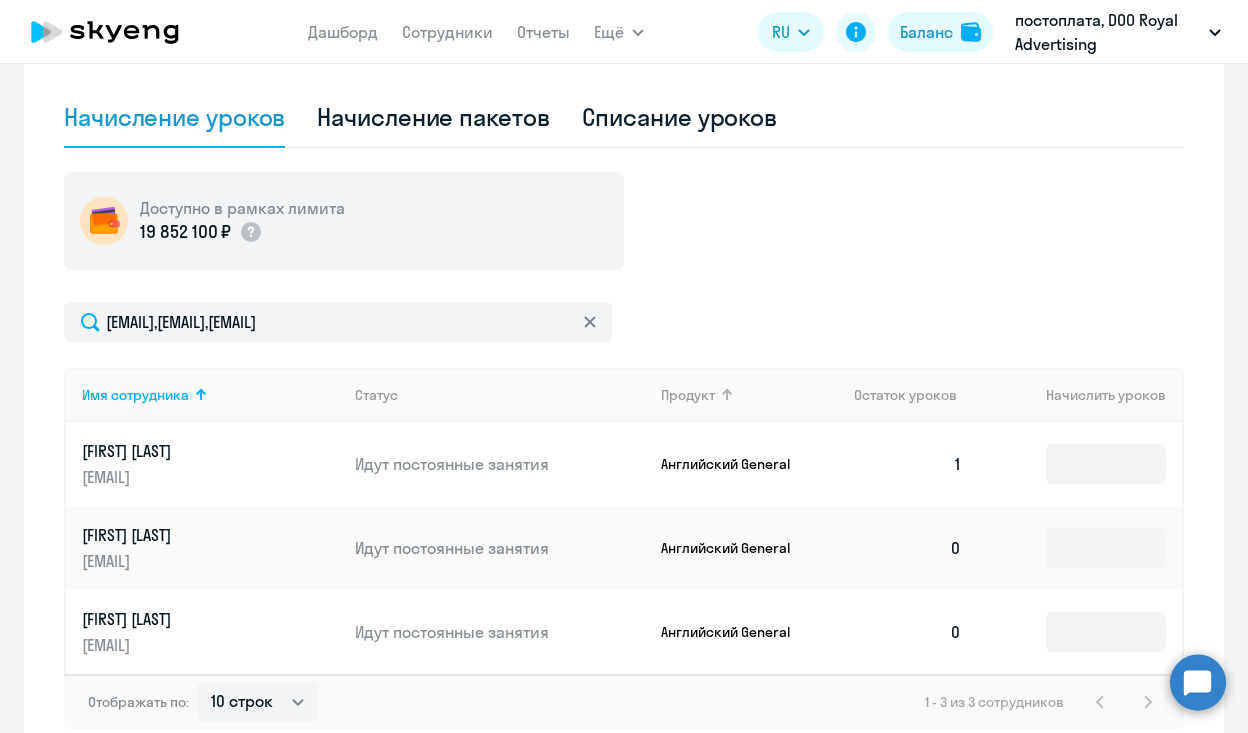scroll, scrollTop: 652, scrollLeft: 0, axis: vertical 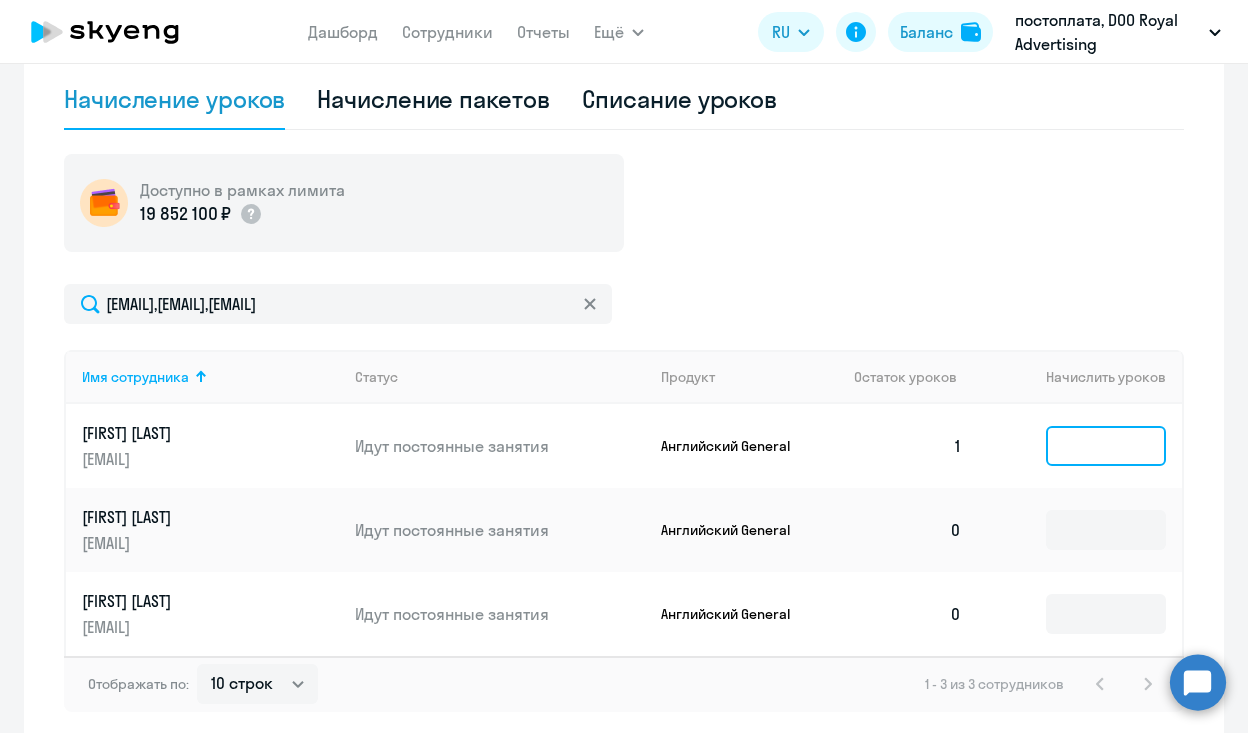 click 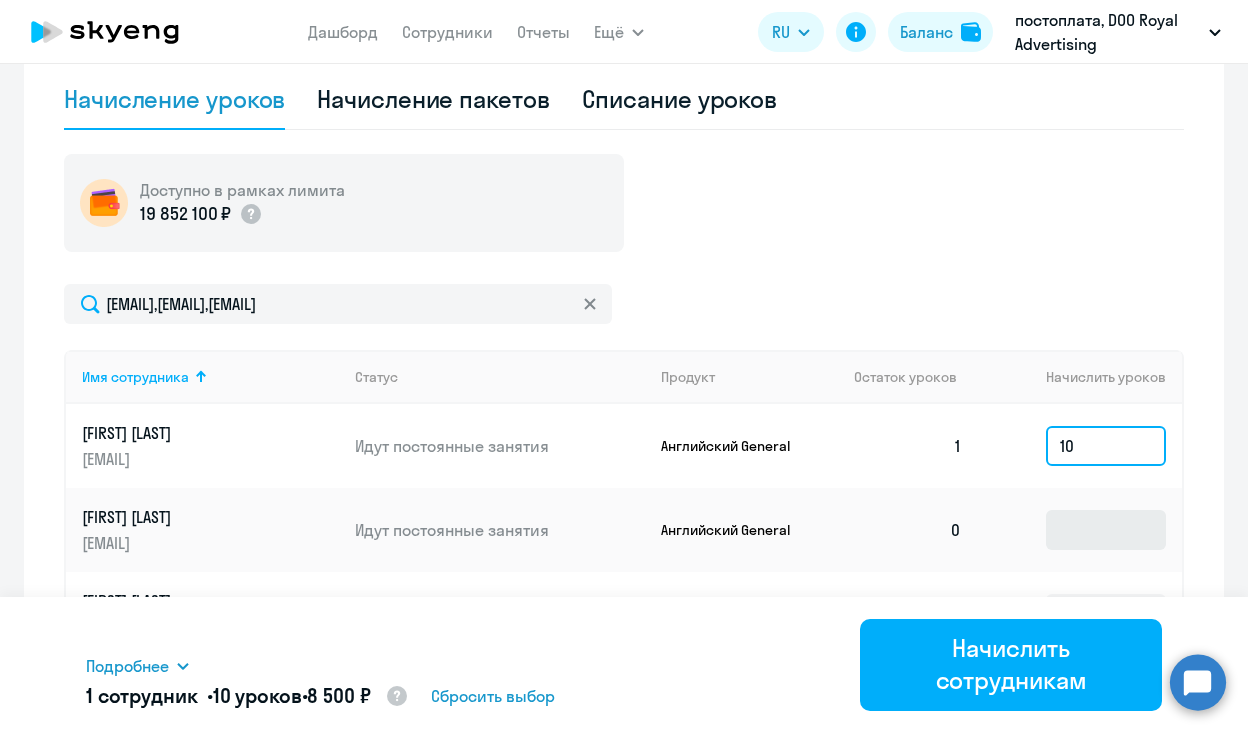 type on "10" 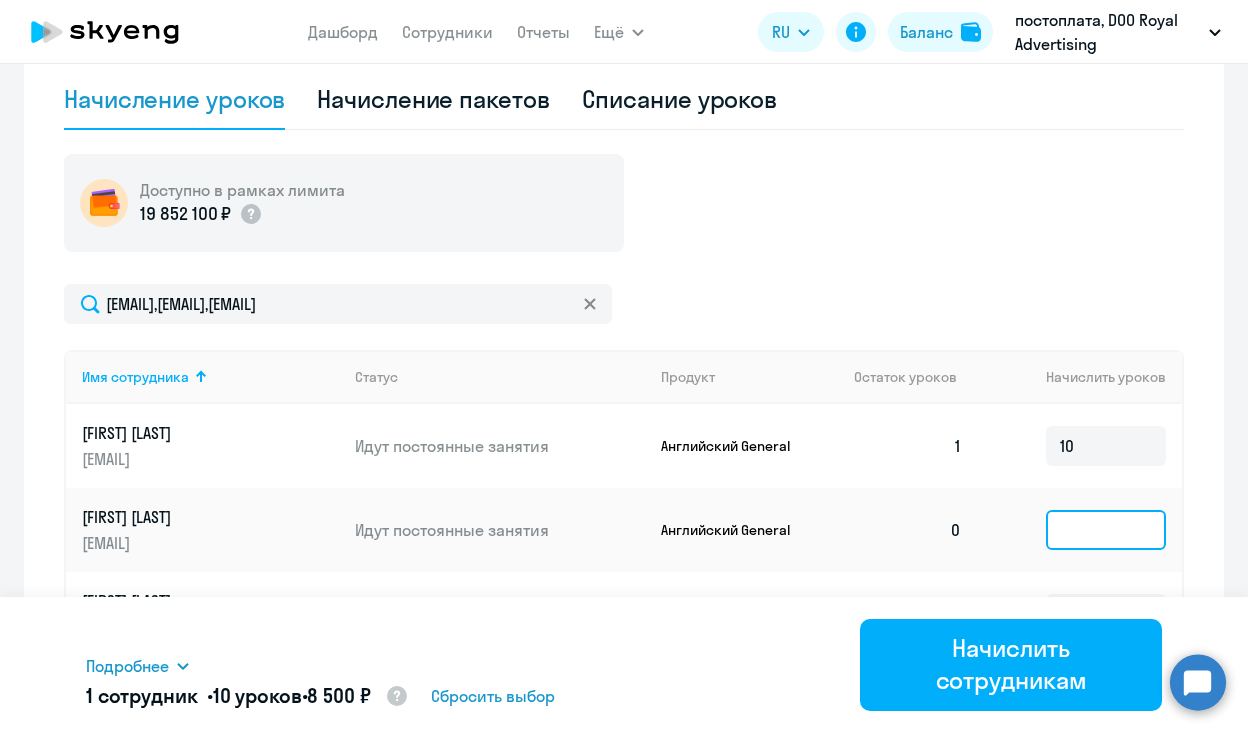 click 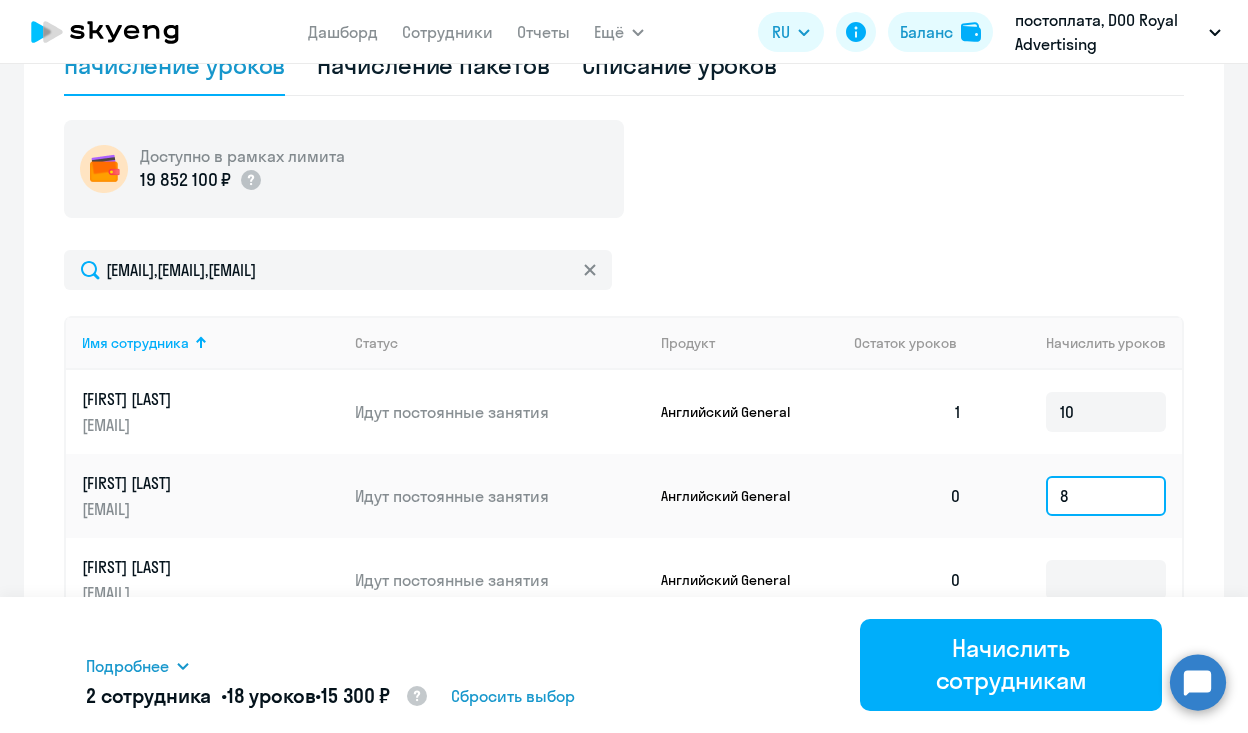 scroll, scrollTop: 743, scrollLeft: 0, axis: vertical 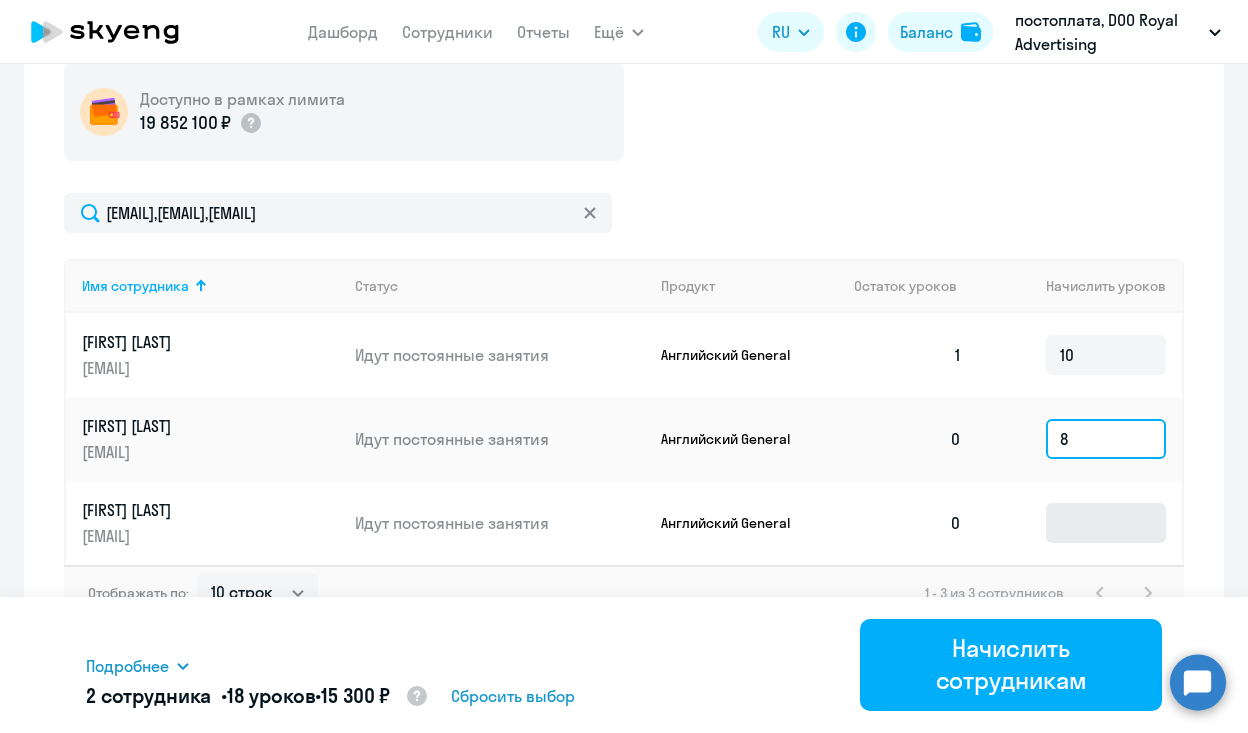 type on "8" 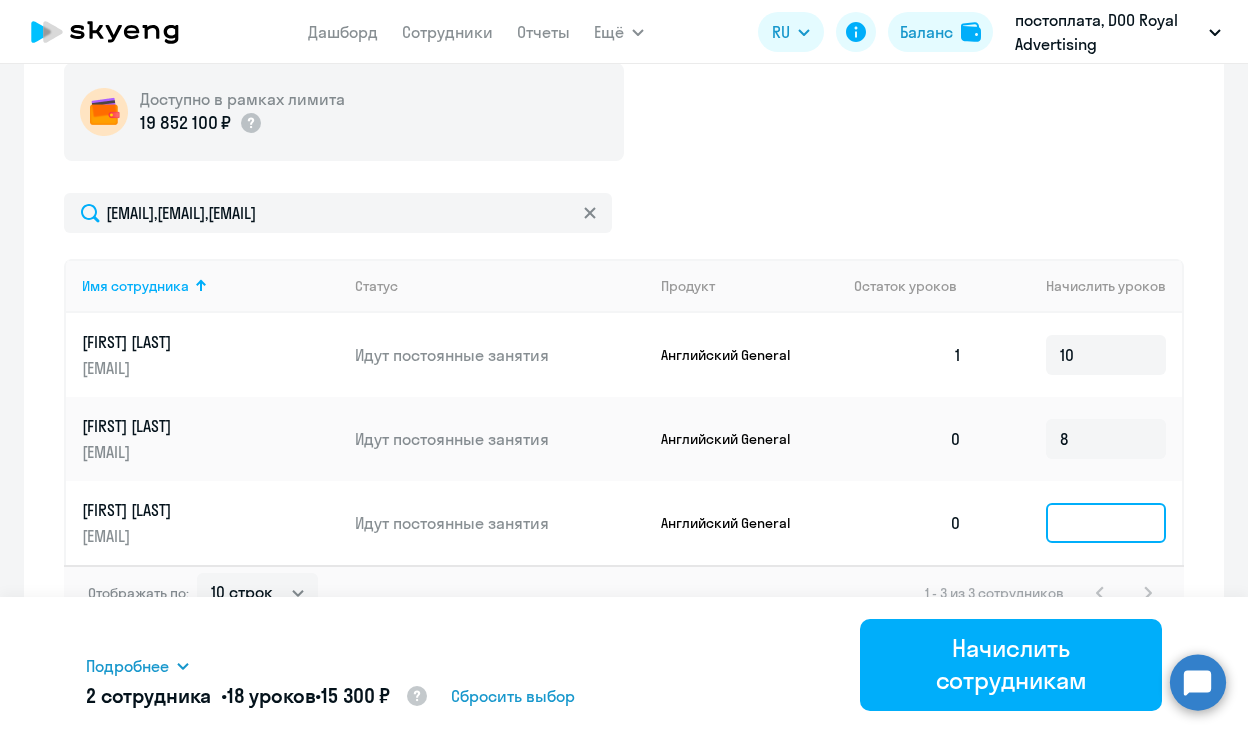 click 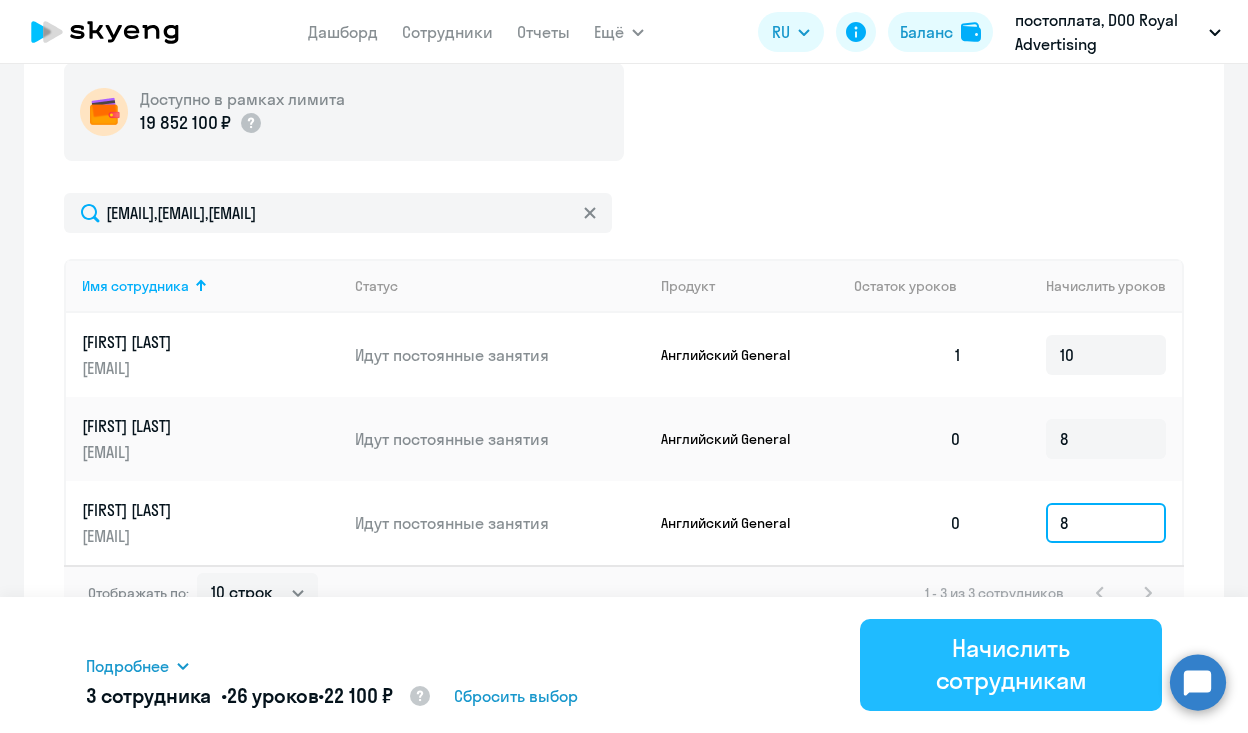 type on "8" 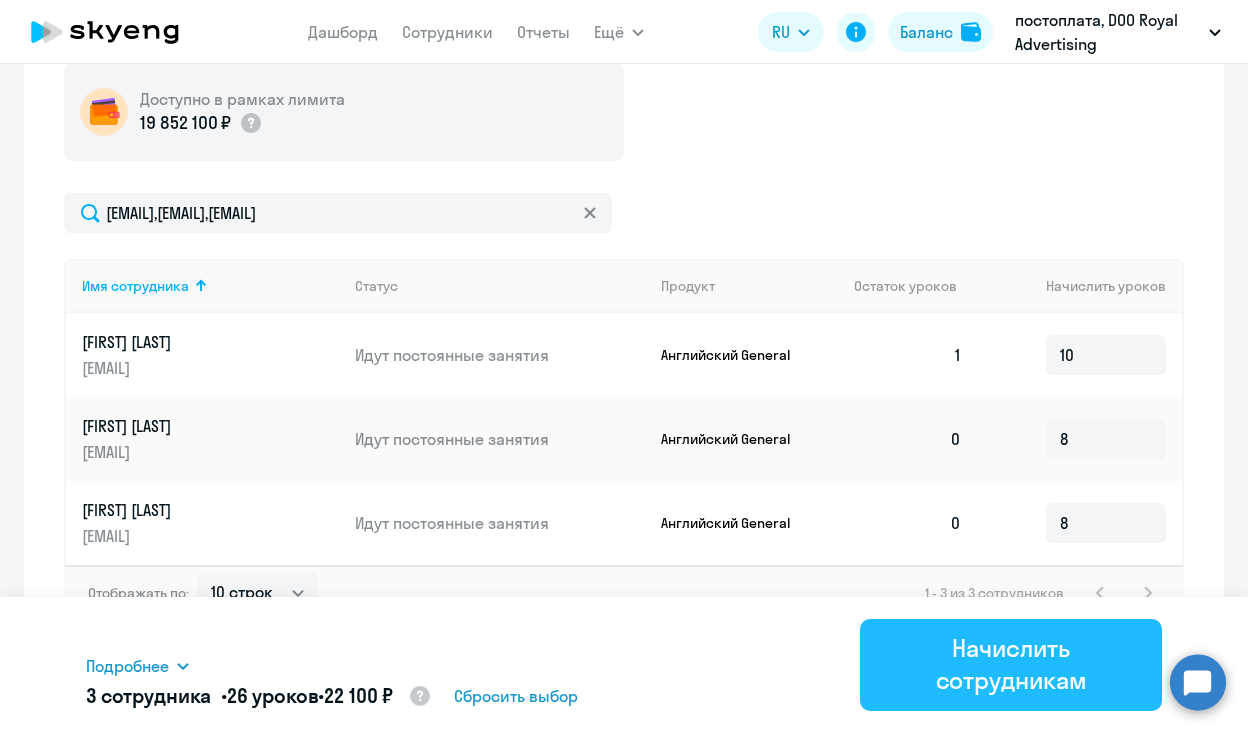 click on "Начислить сотрудникам" at bounding box center [1011, 664] 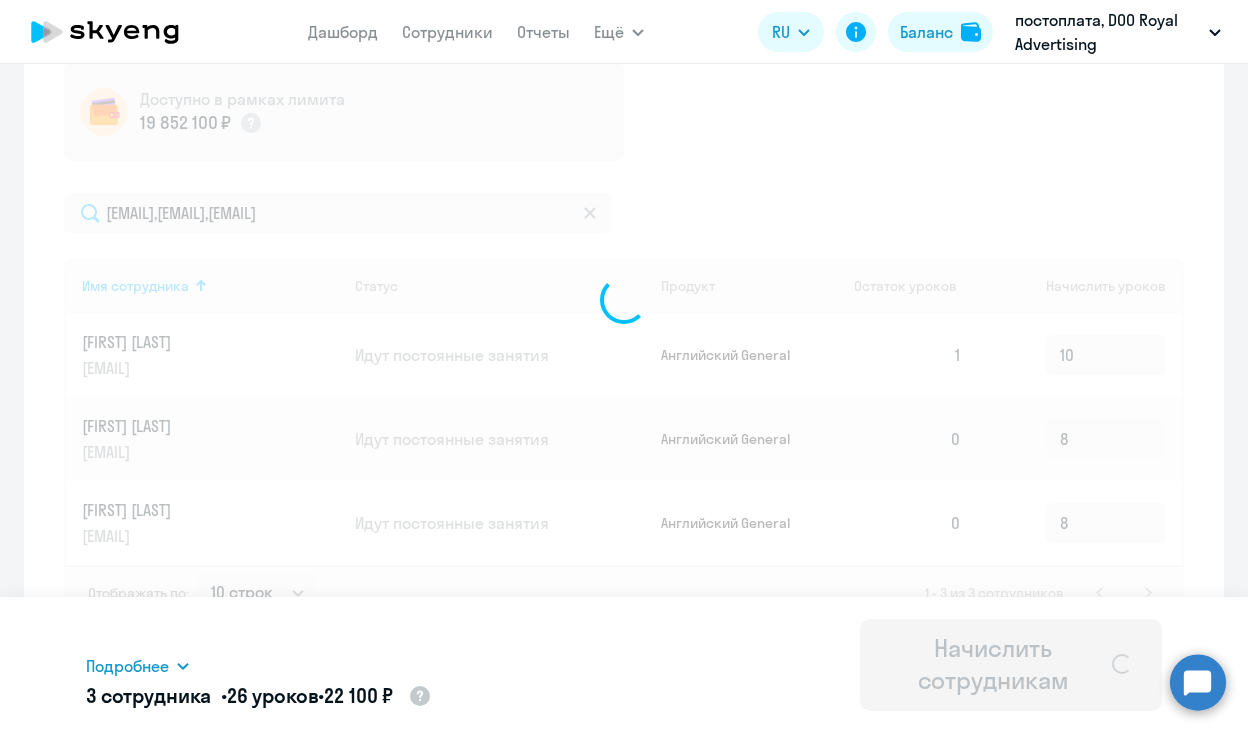 type 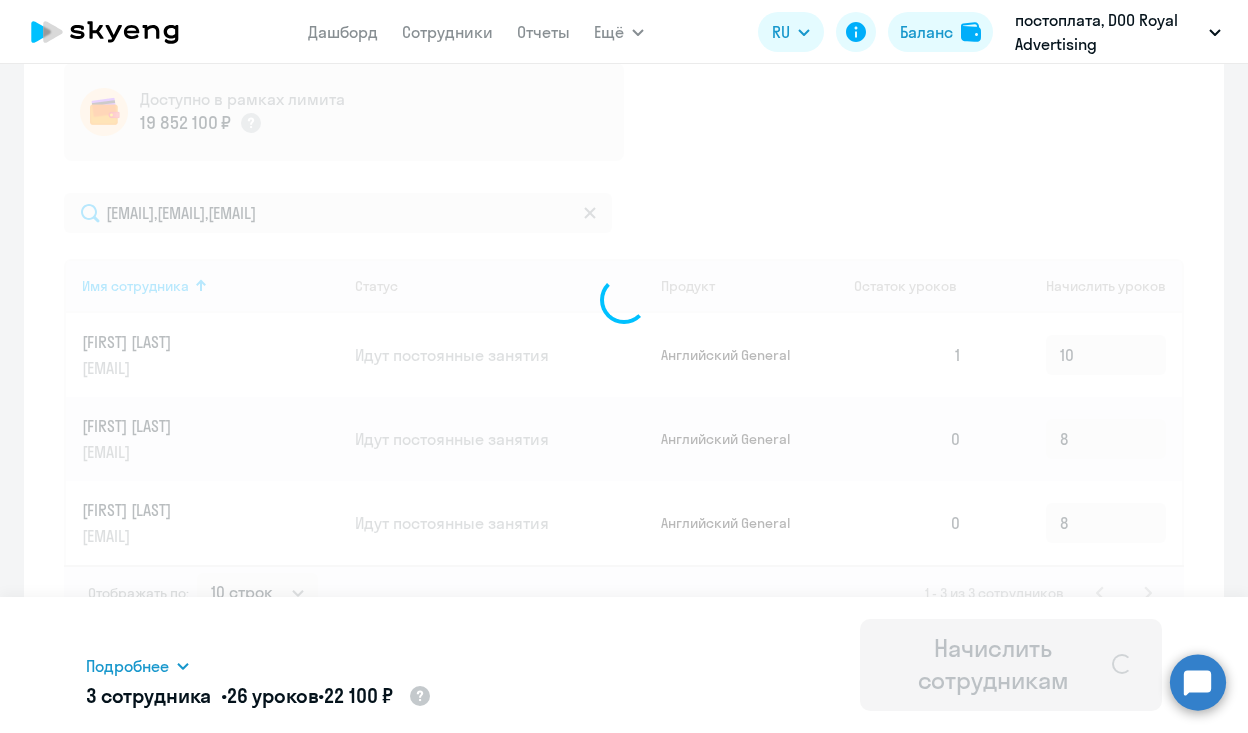 type 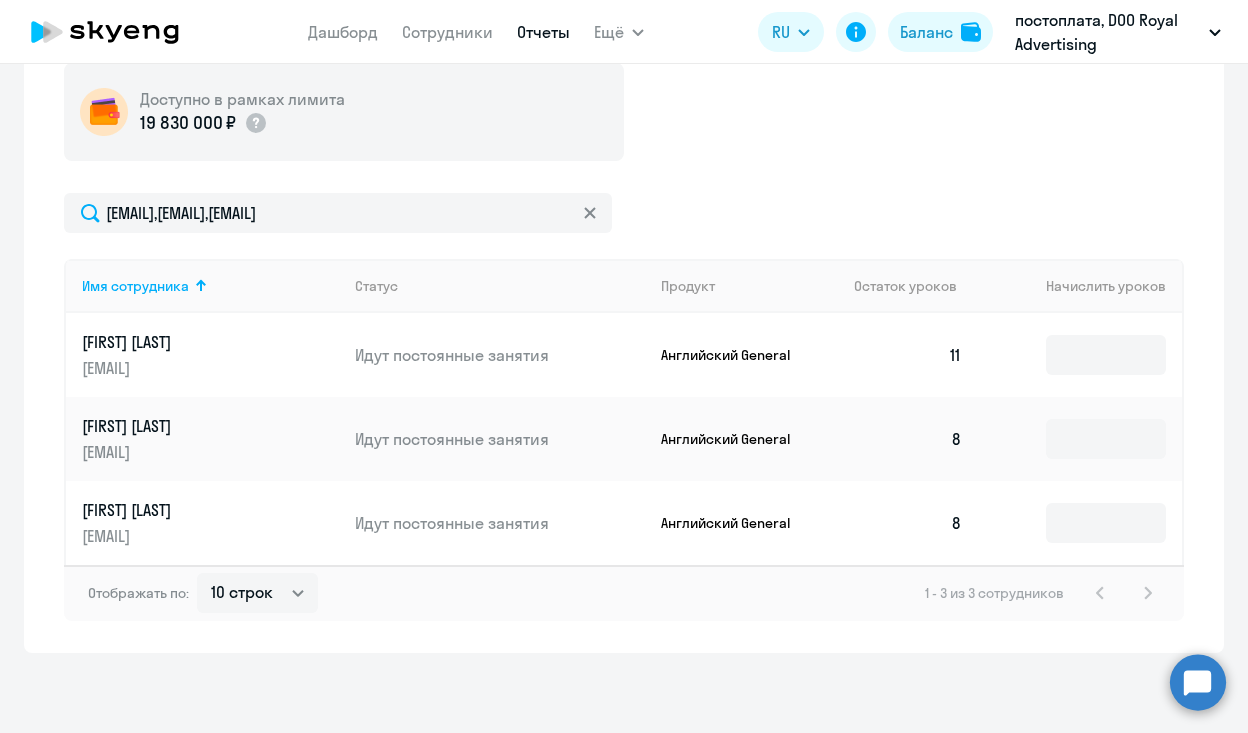 click on "Отчеты" at bounding box center (543, 32) 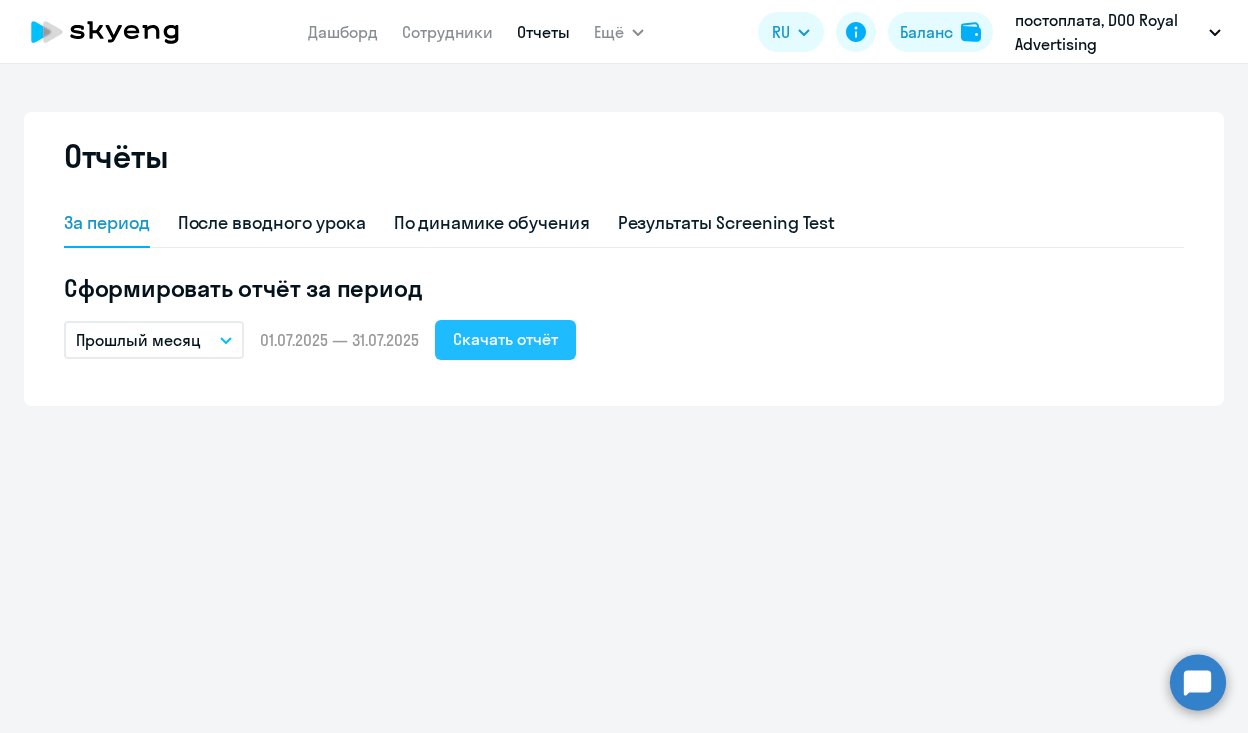 click on "Скачать отчёт" 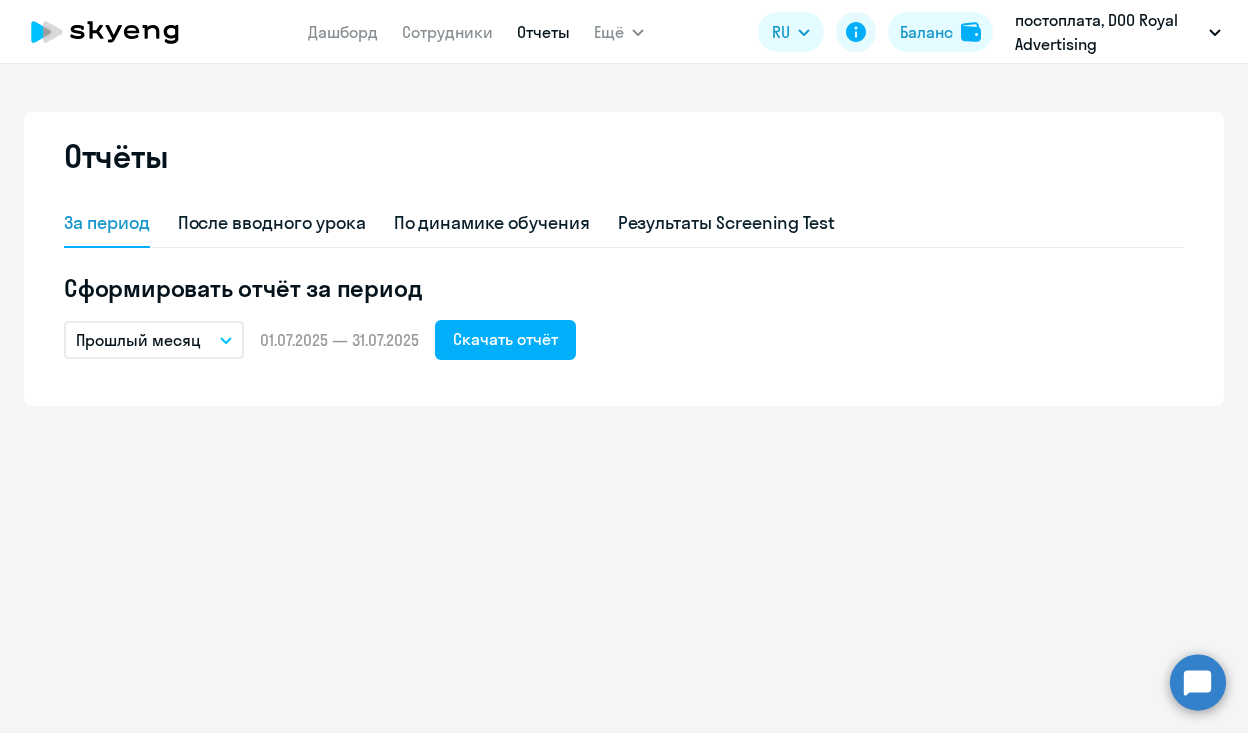 click 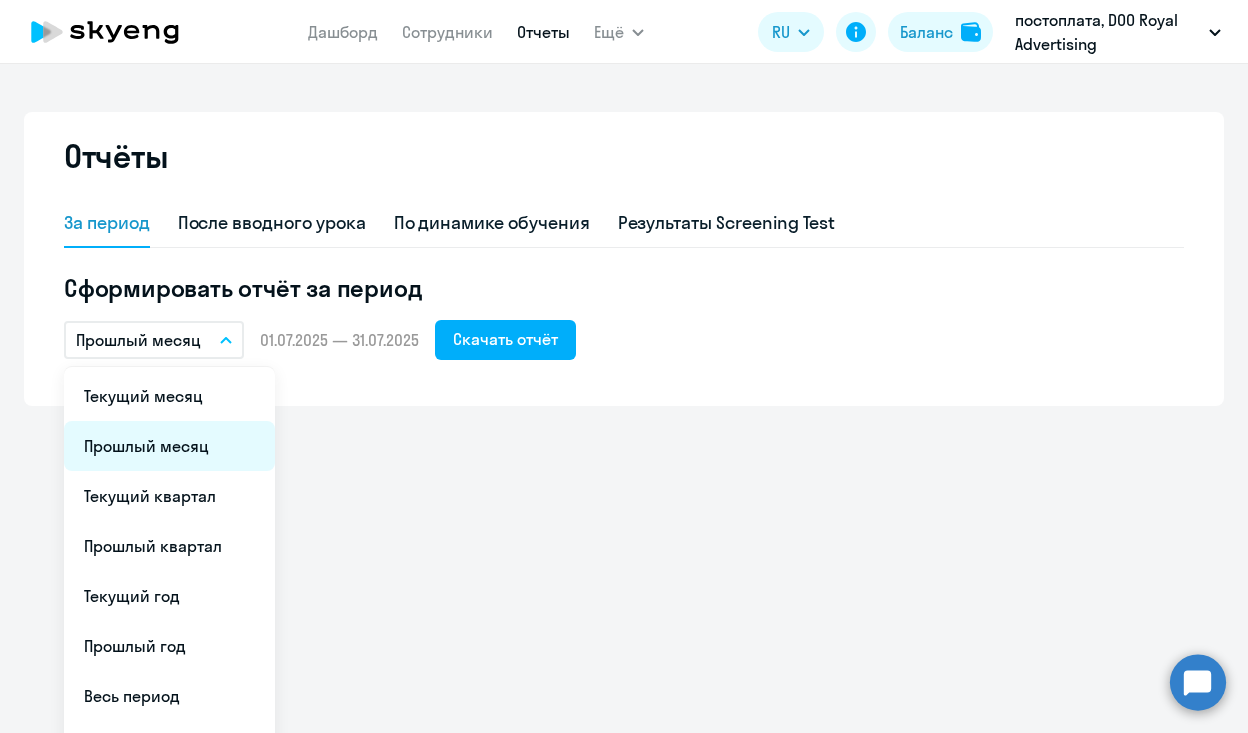 click on "Прошлый месяц" at bounding box center (169, 446) 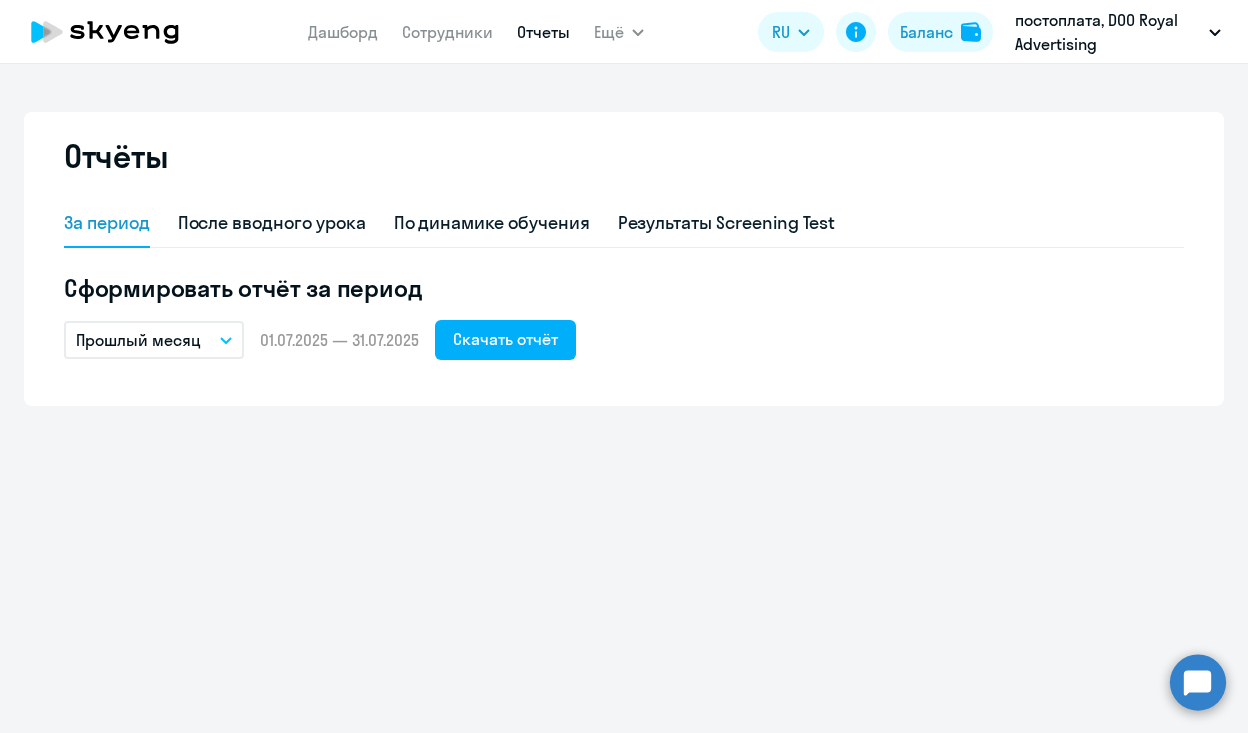 click 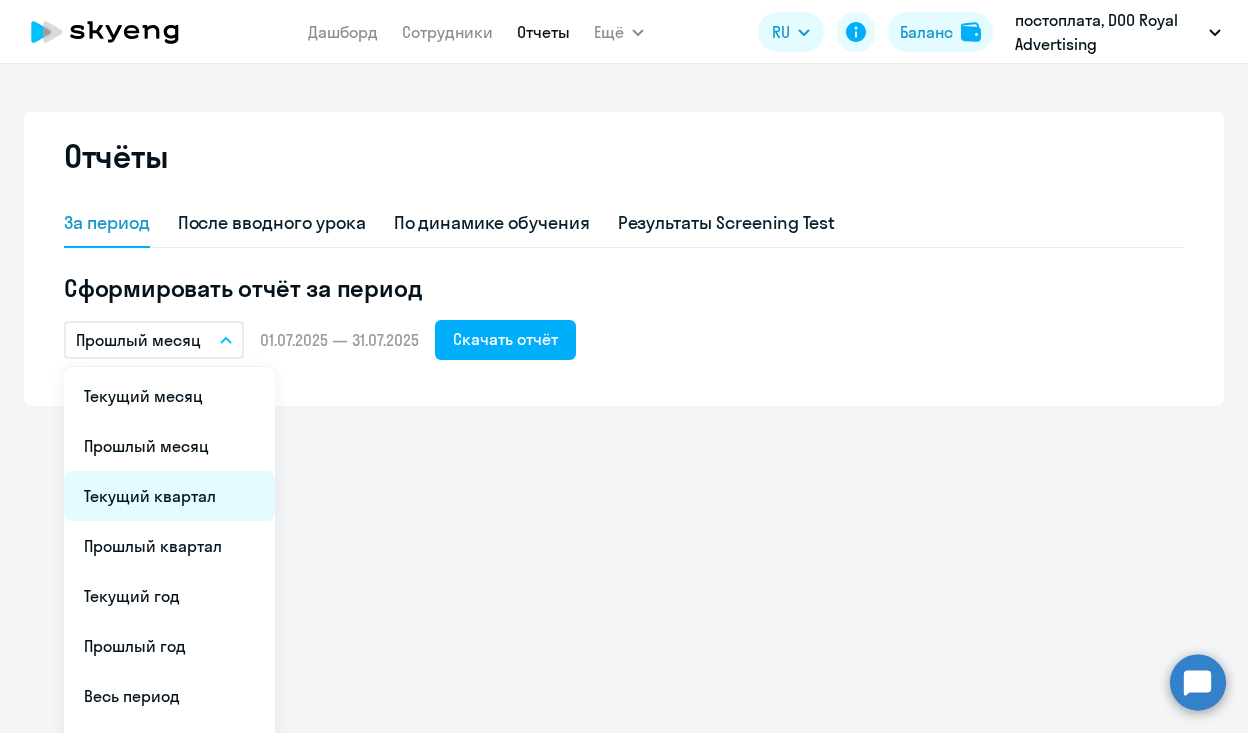 click on "Текущий квартал" at bounding box center [169, 496] 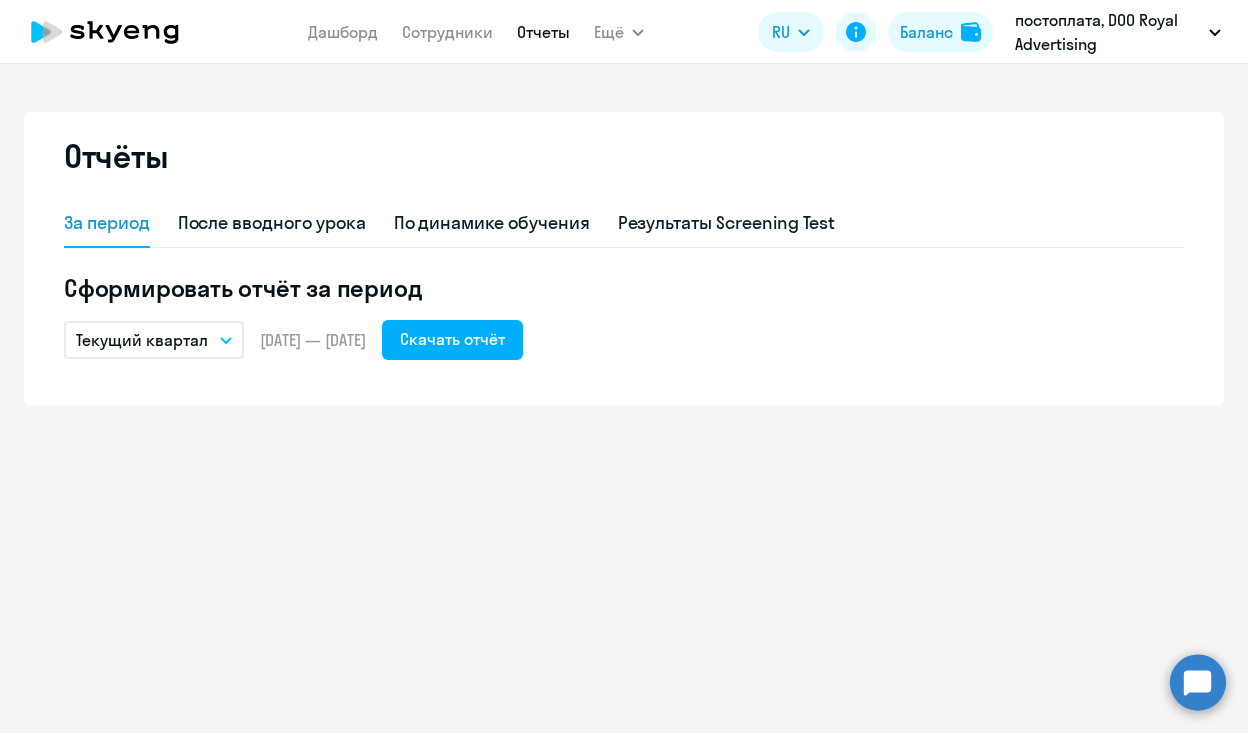click 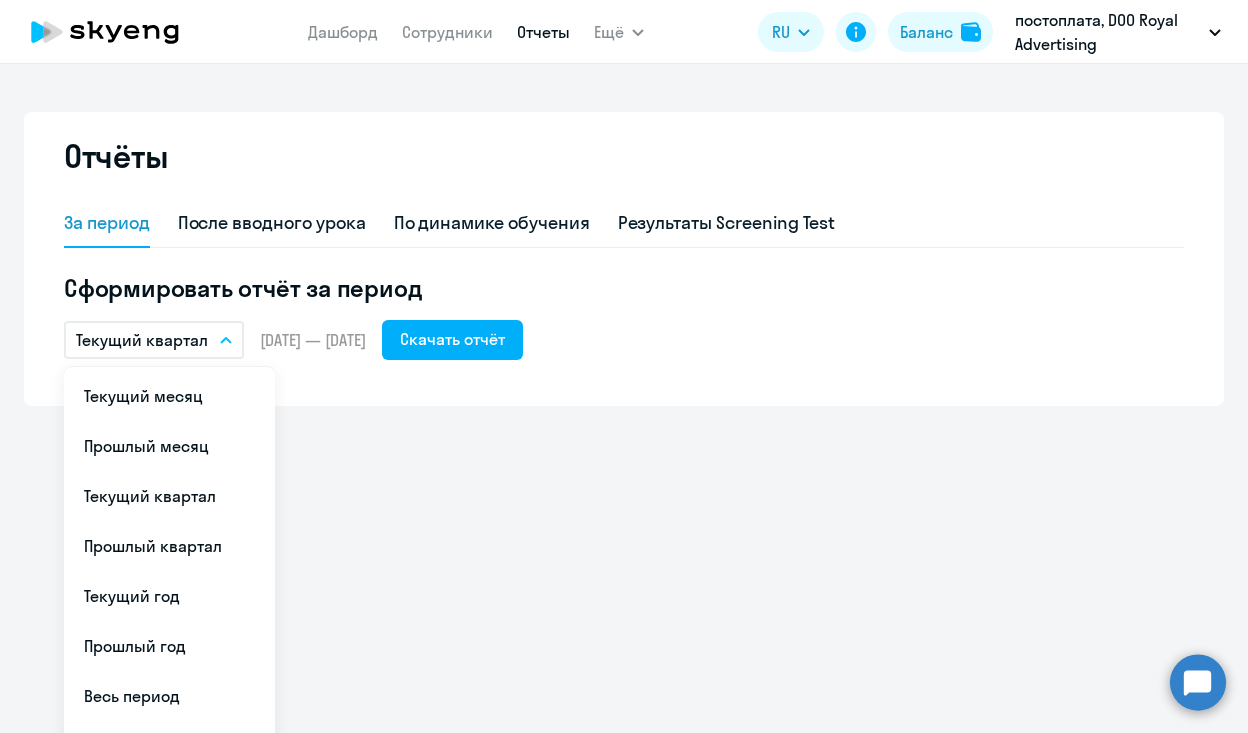 scroll, scrollTop: 42, scrollLeft: 0, axis: vertical 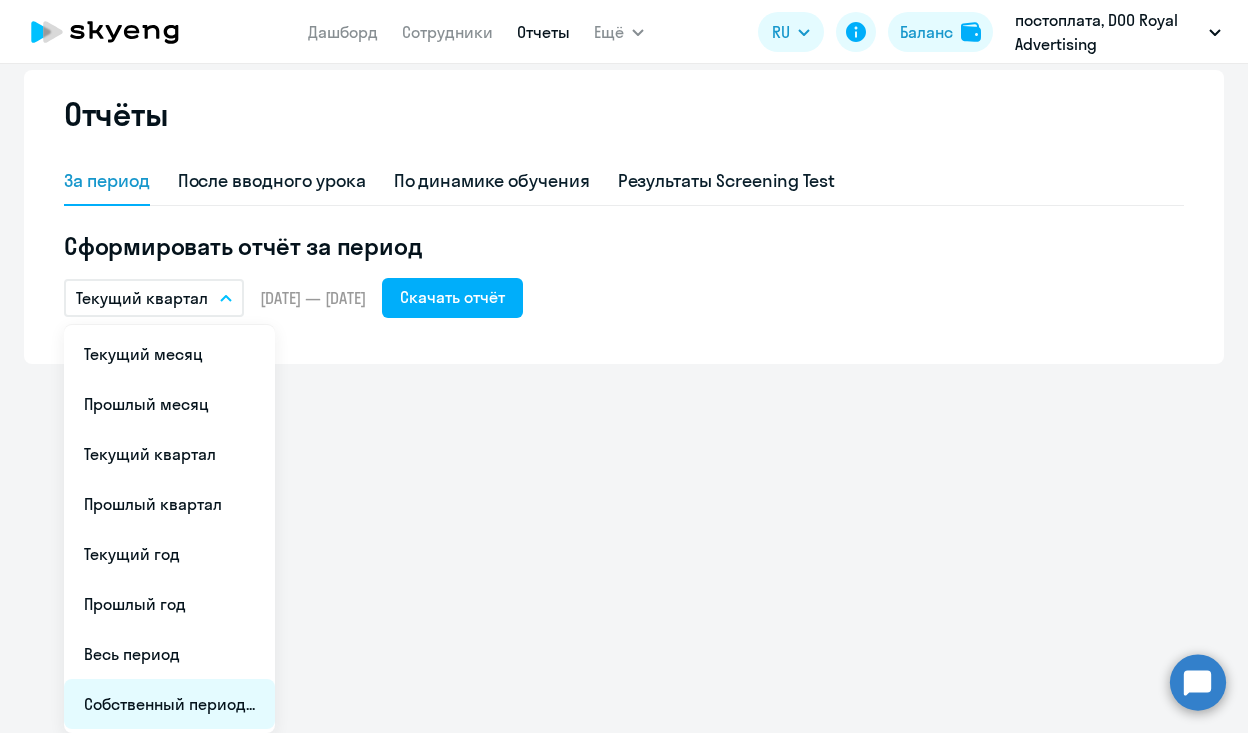 click on "Собственный период..." at bounding box center (169, 704) 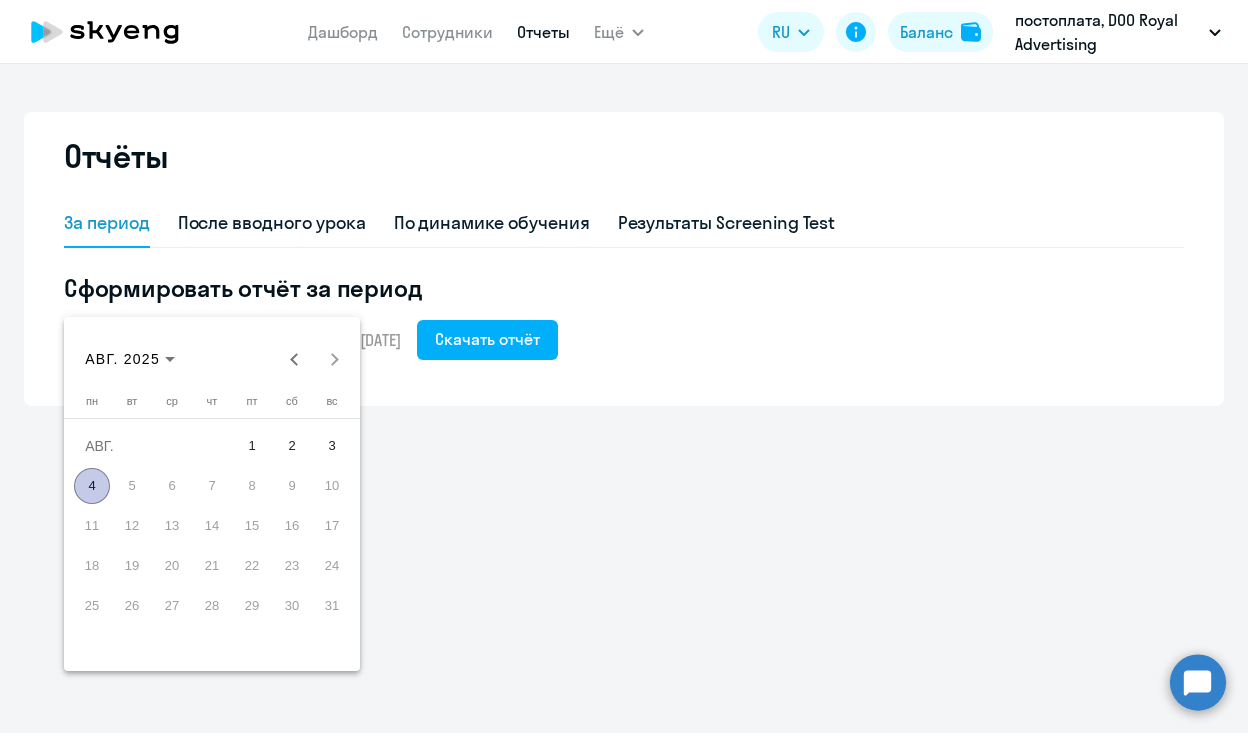 scroll, scrollTop: 0, scrollLeft: 0, axis: both 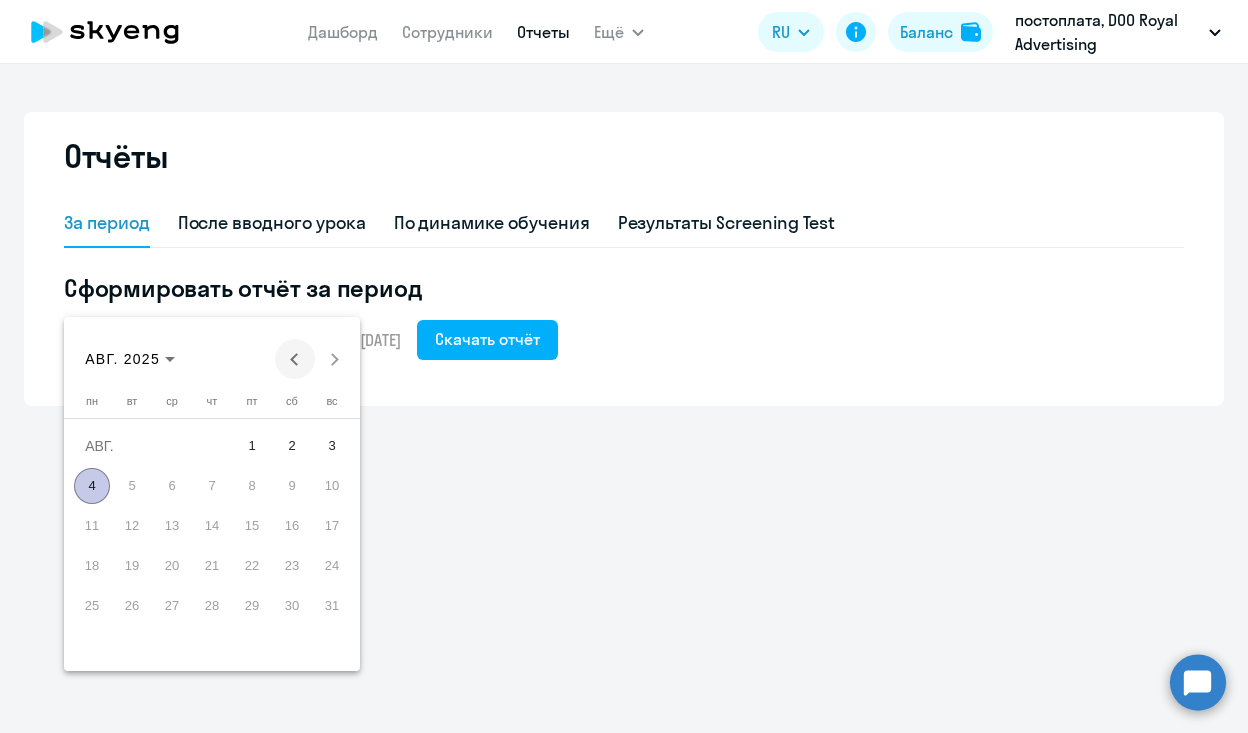 click at bounding box center [295, 359] 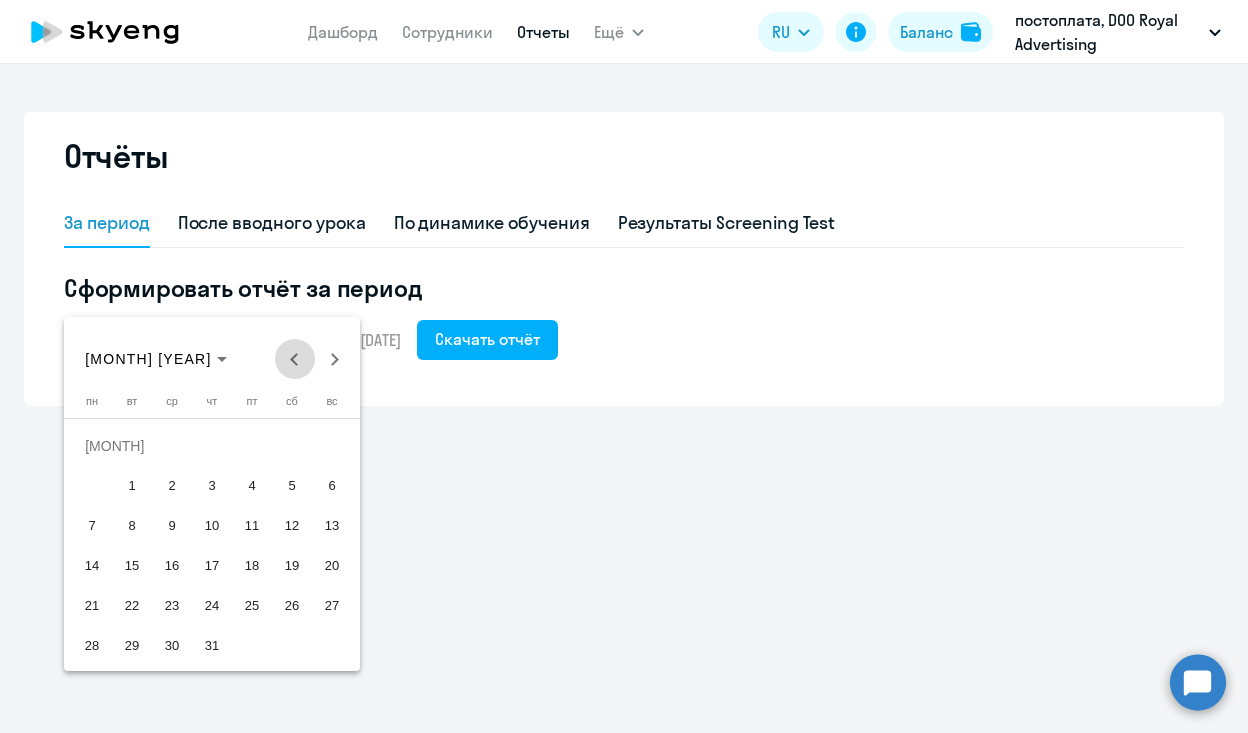 click at bounding box center [295, 359] 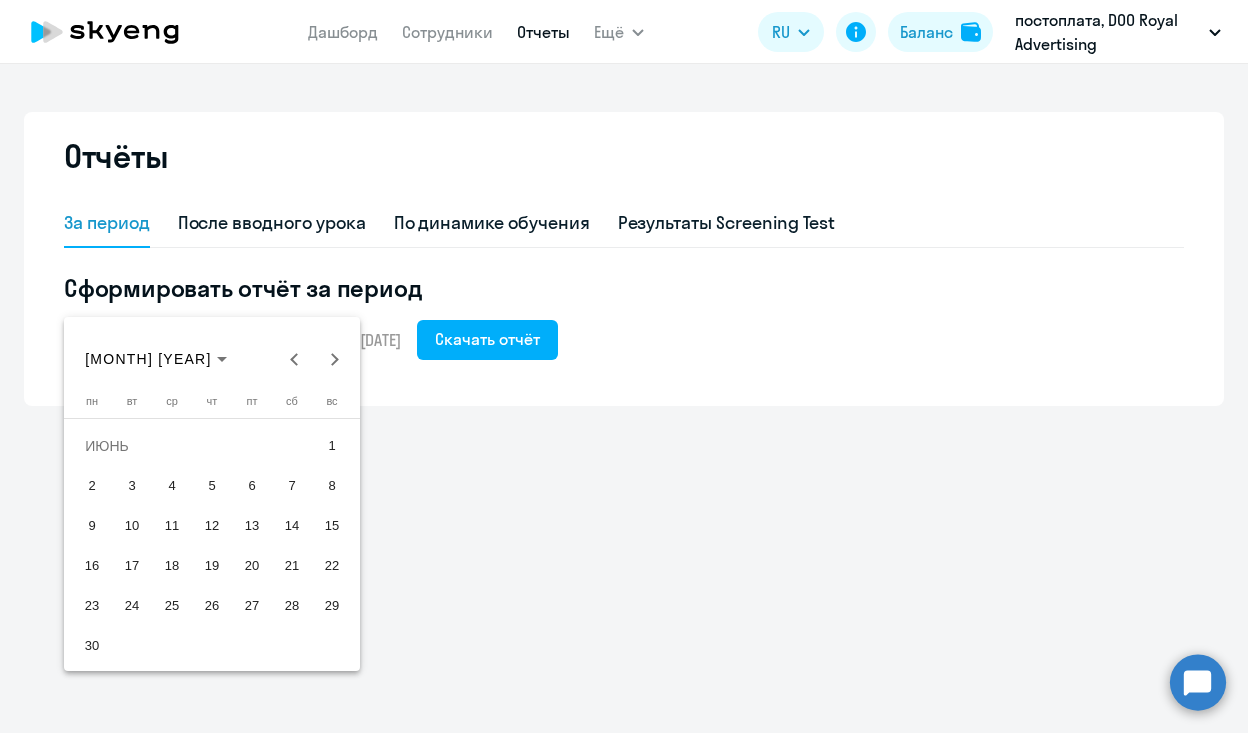 click on "1" at bounding box center (332, 446) 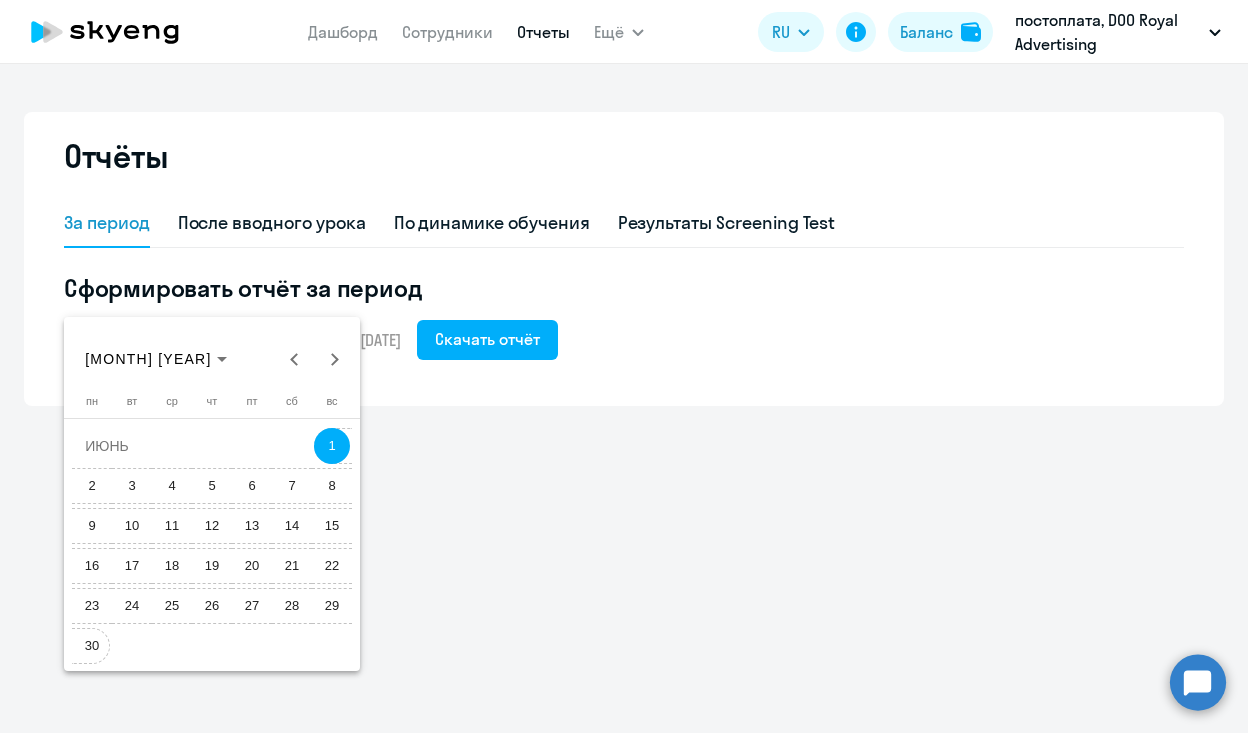 click on "30" at bounding box center (92, 646) 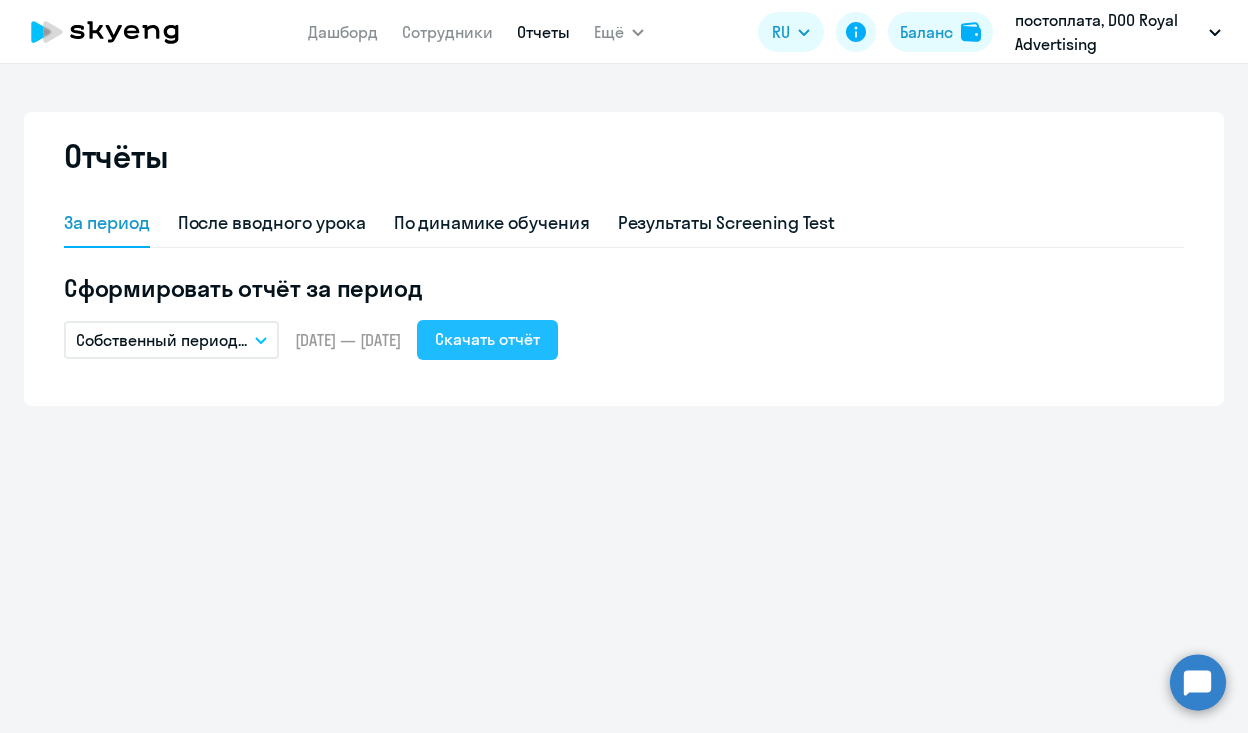 click on "Скачать отчёт" 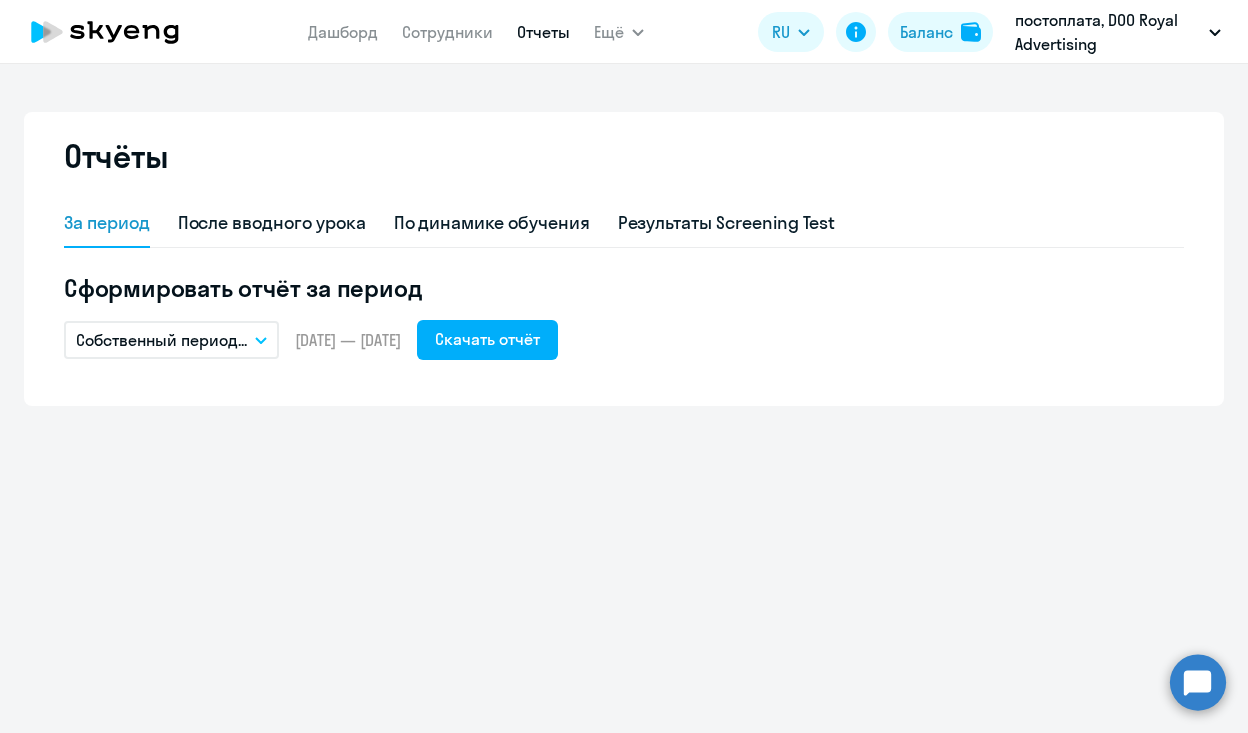 click on "Отчёты" 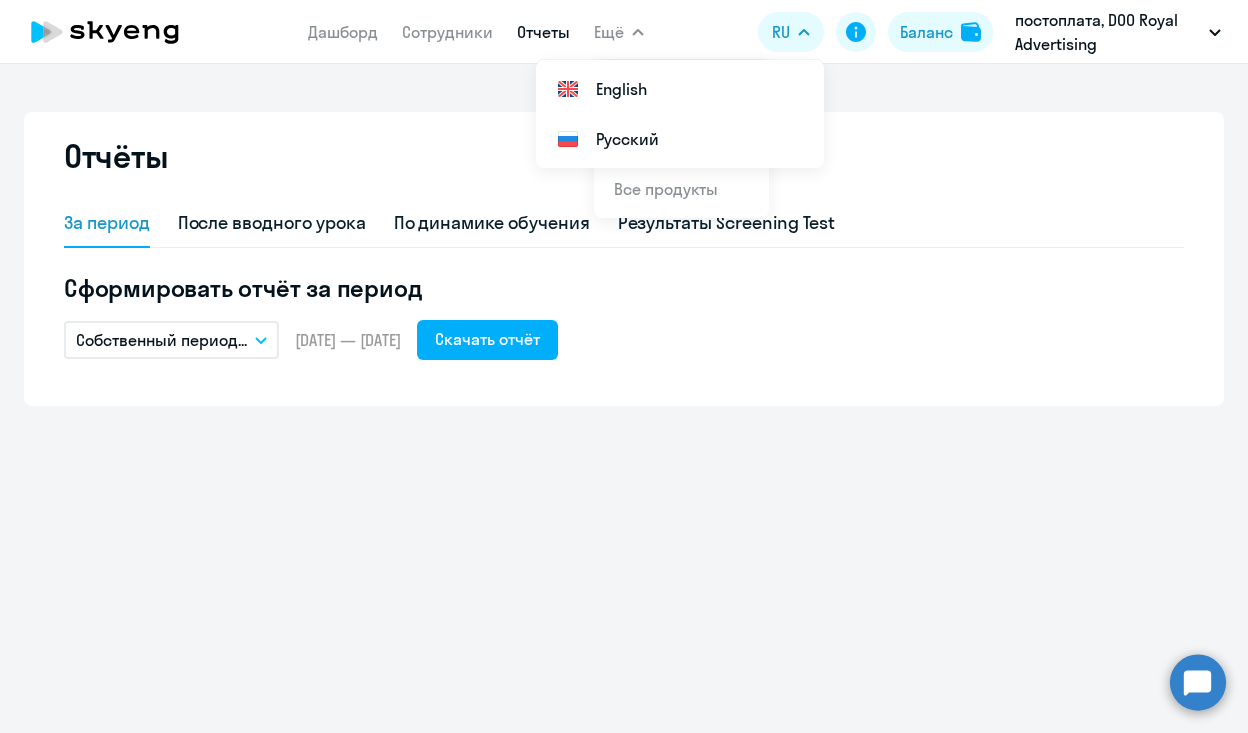 click on "Ещё" at bounding box center [619, 32] 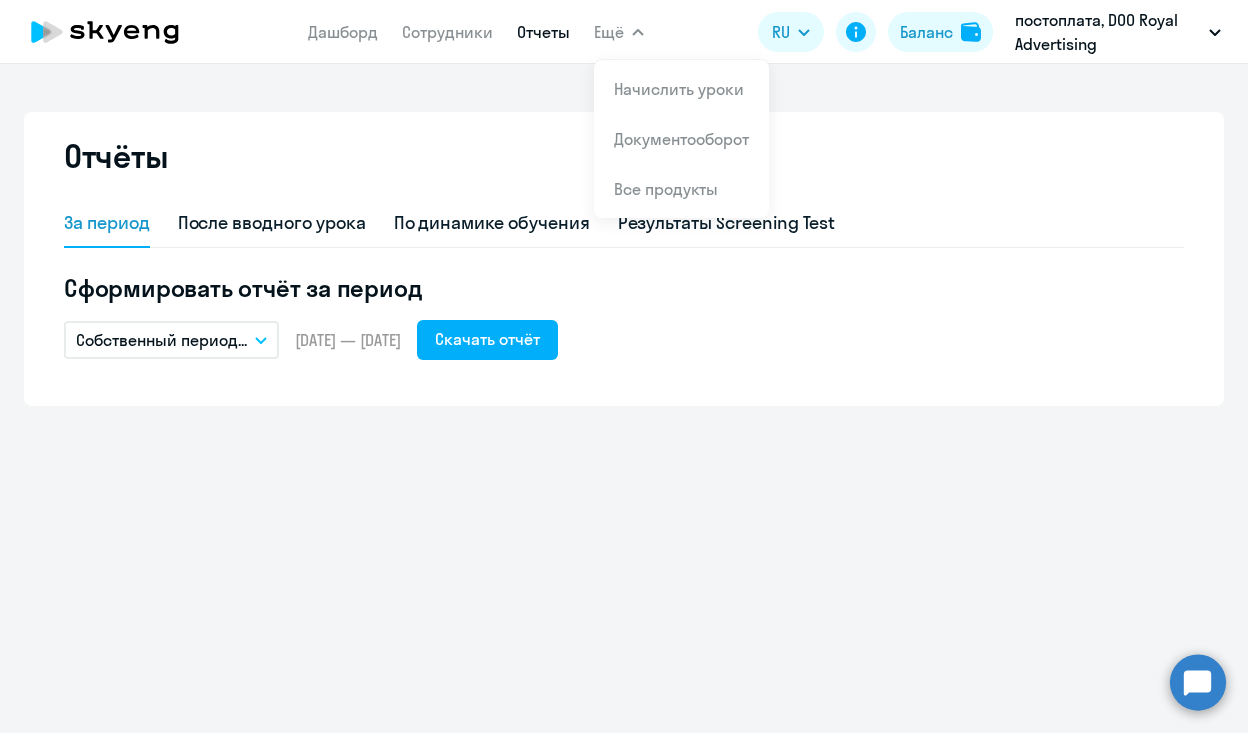 click on "Ещё" at bounding box center (619, 32) 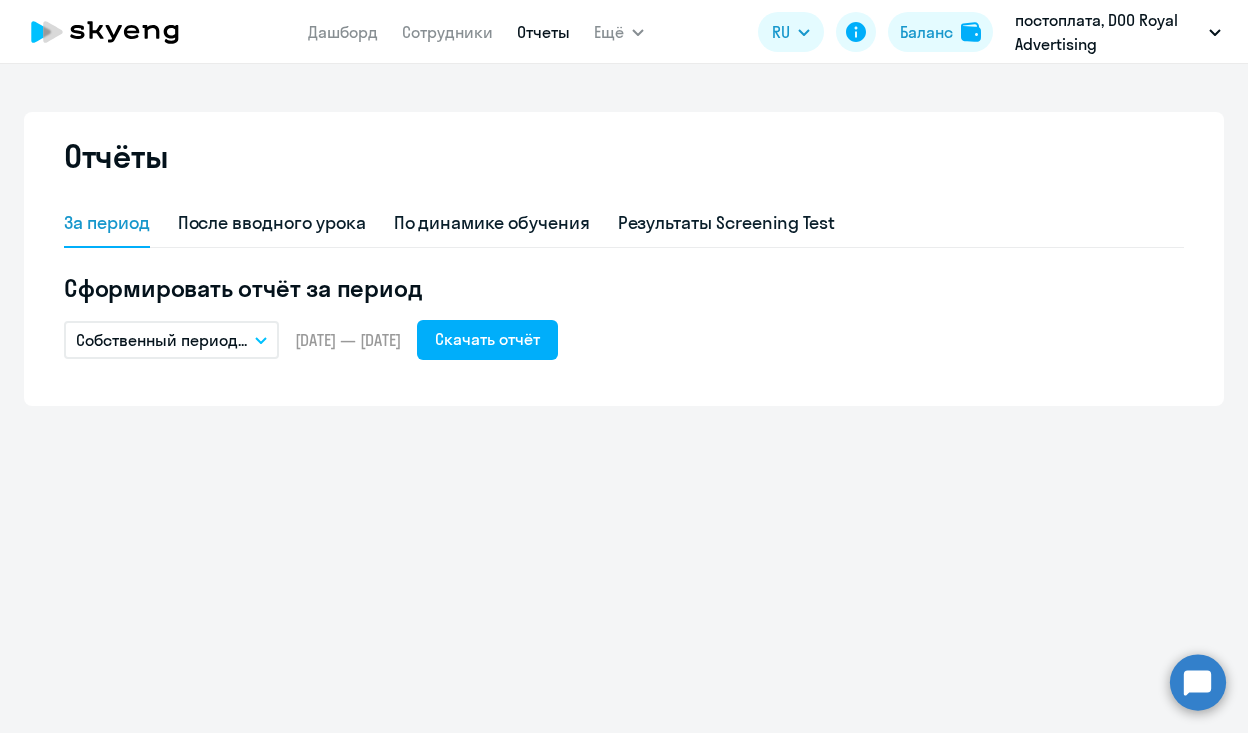 click on "Ещё" at bounding box center (609, 32) 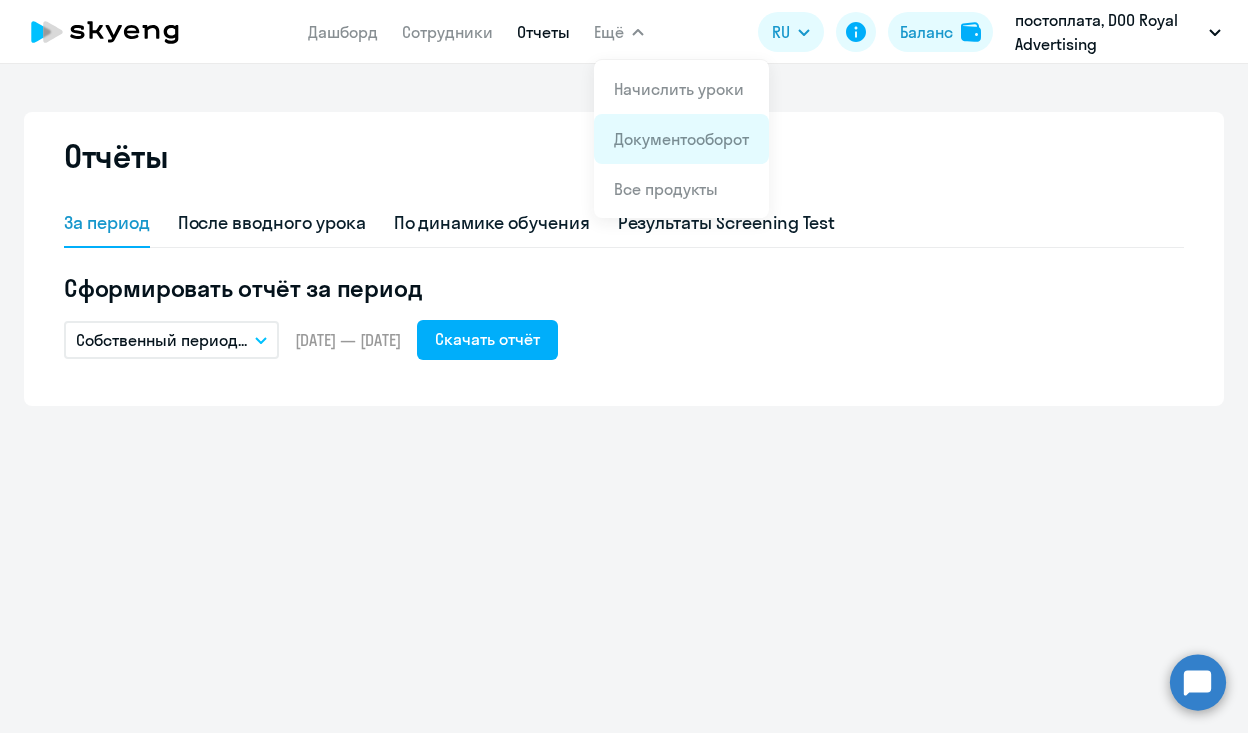 click on "Документооборот" at bounding box center (681, 139) 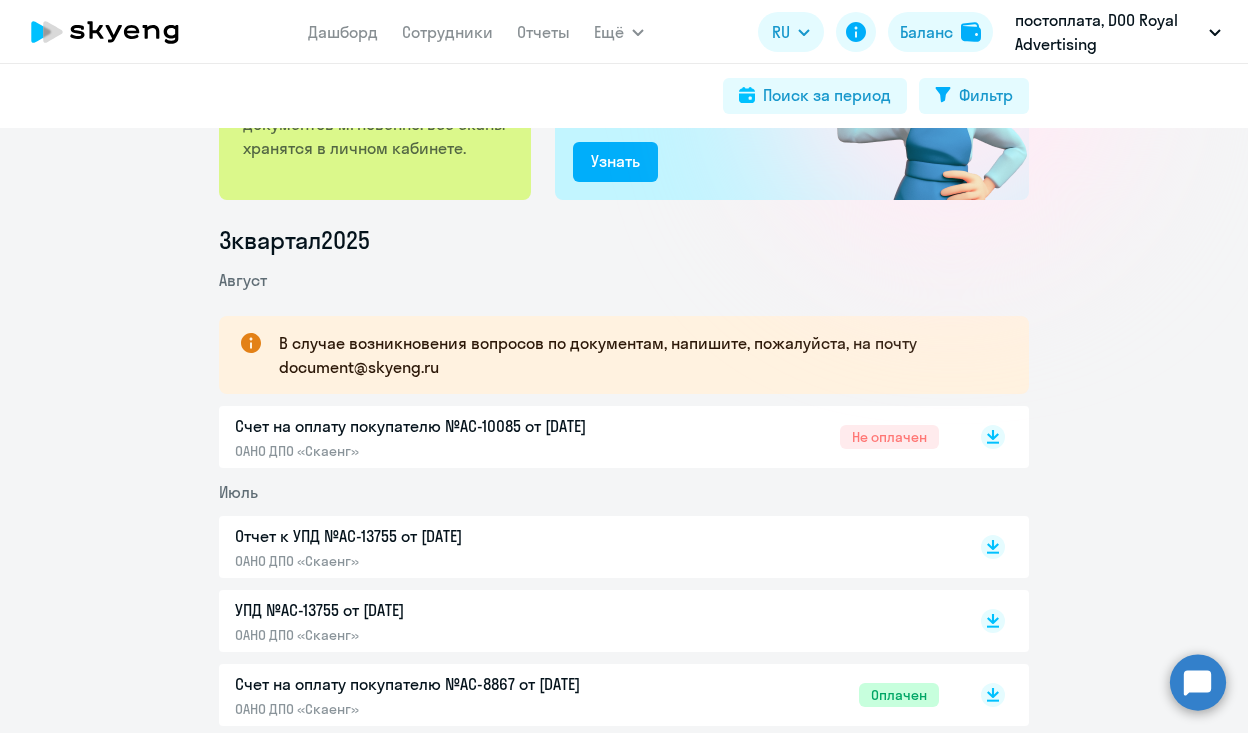 scroll, scrollTop: 181, scrollLeft: 0, axis: vertical 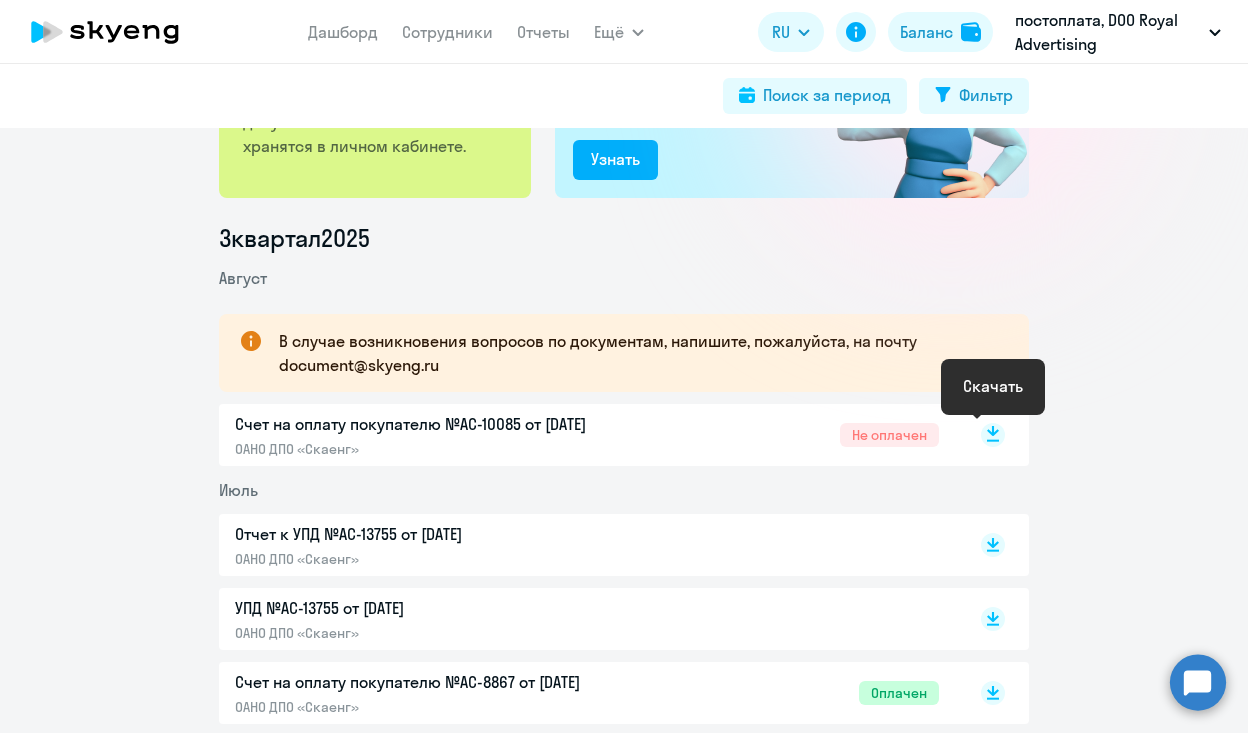 click 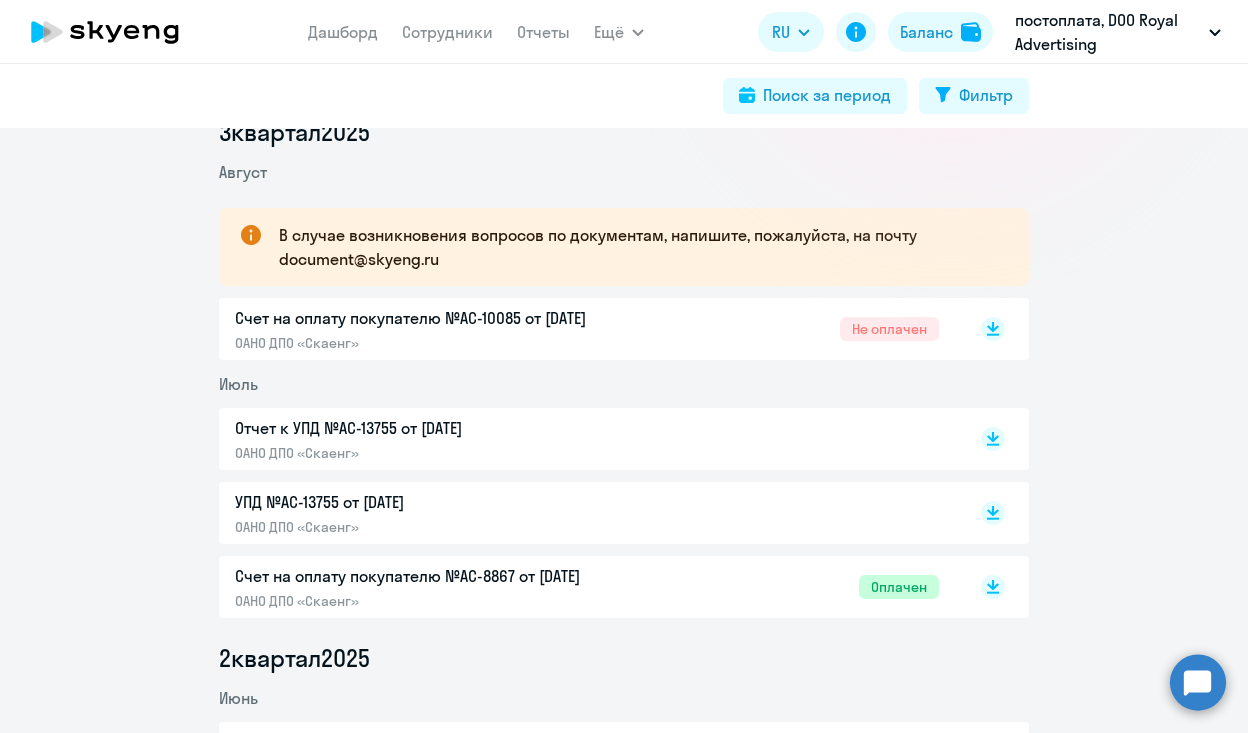 scroll, scrollTop: 289, scrollLeft: 0, axis: vertical 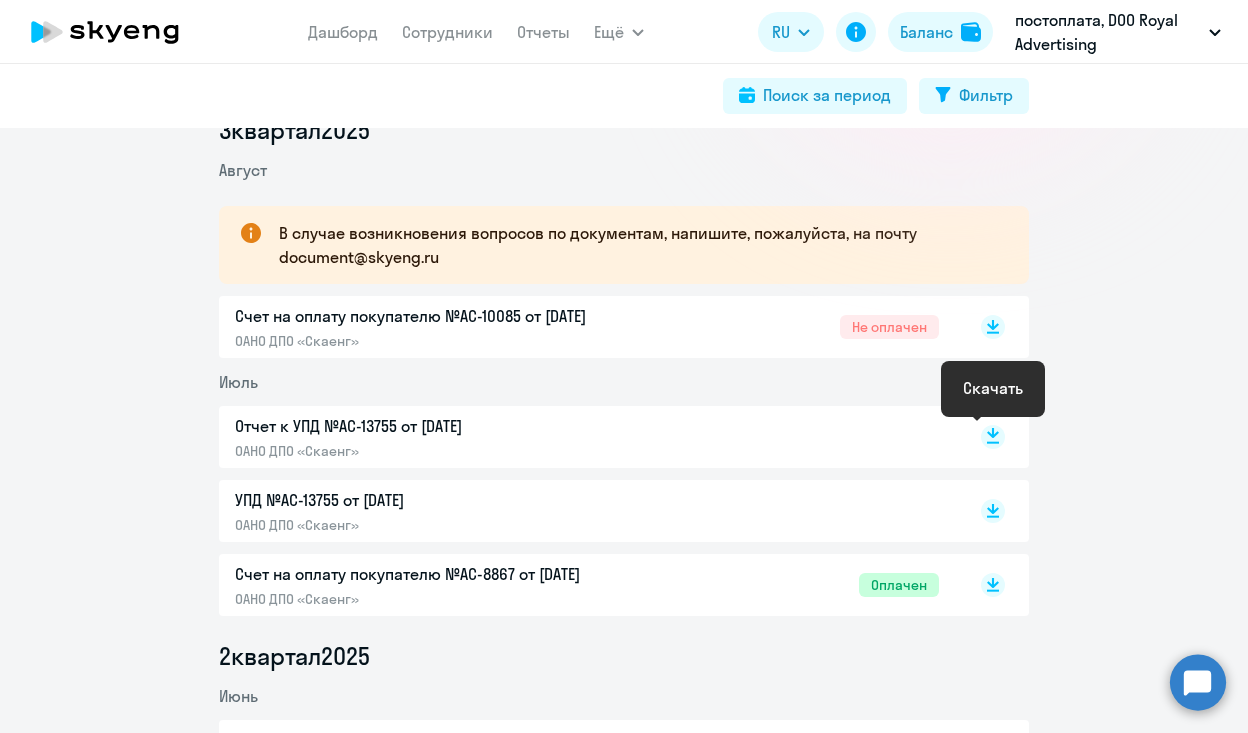 click 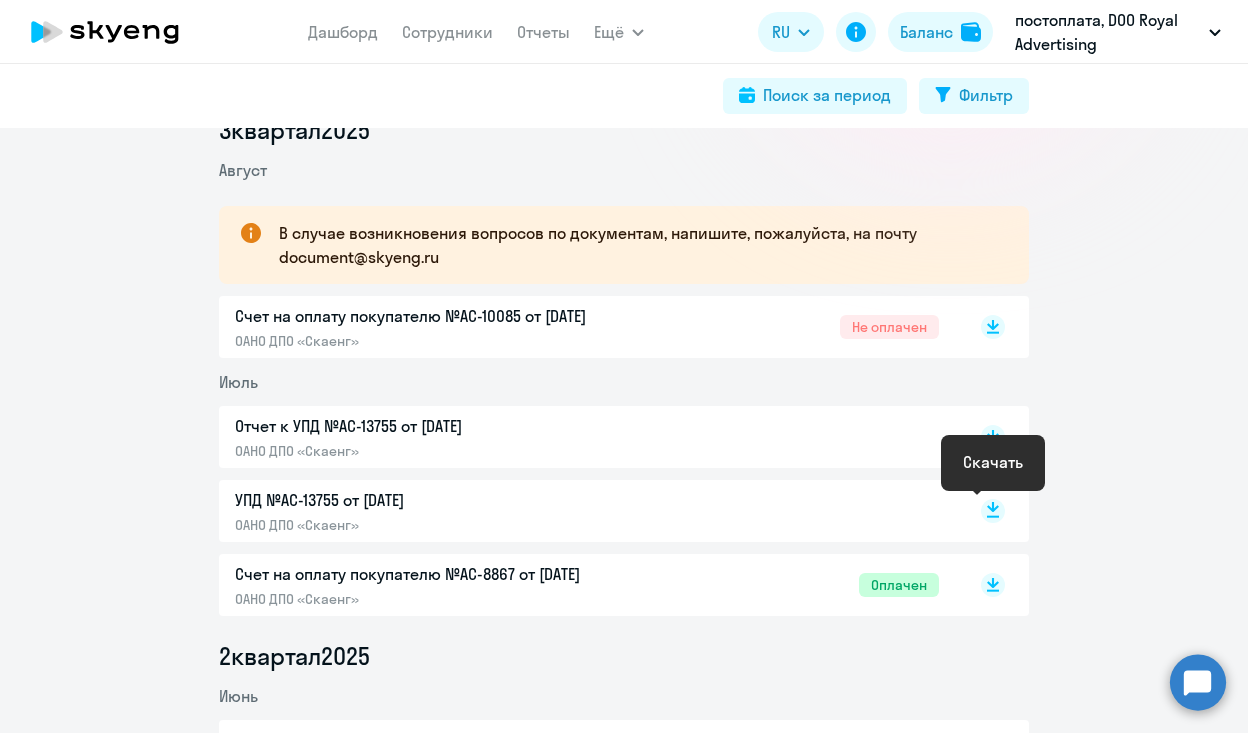click 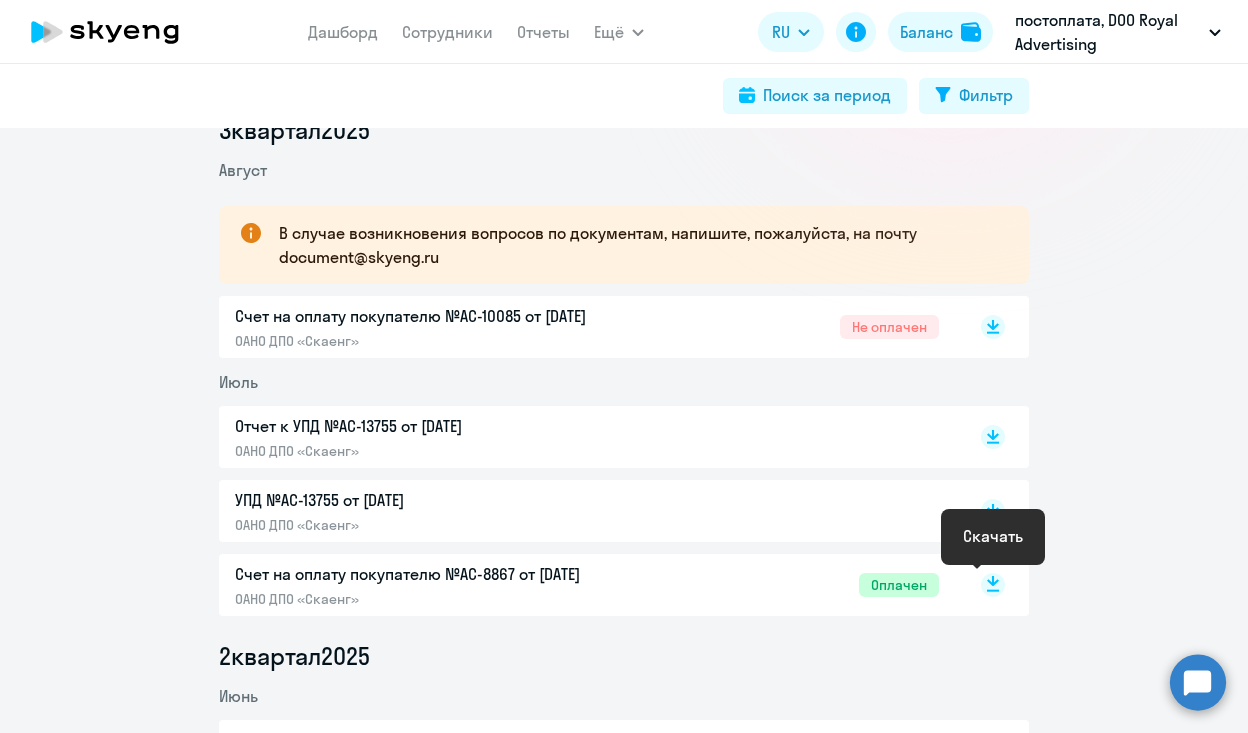 click 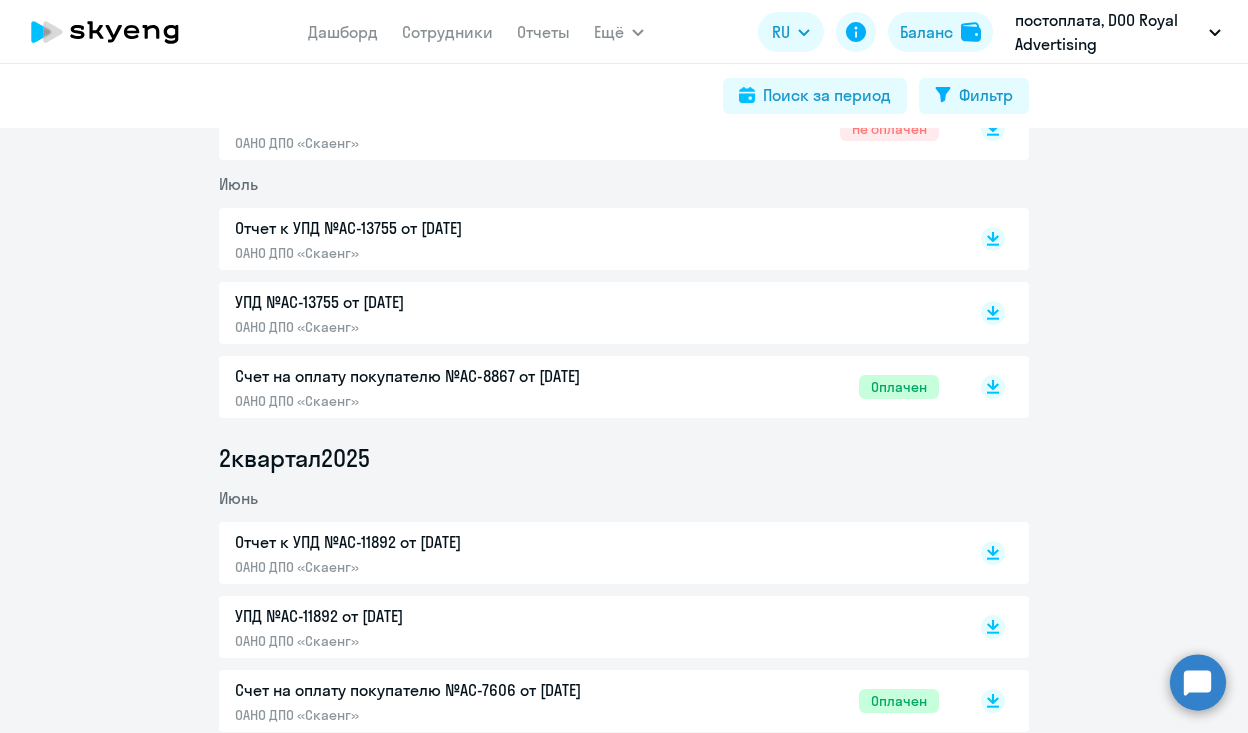 scroll, scrollTop: 498, scrollLeft: 0, axis: vertical 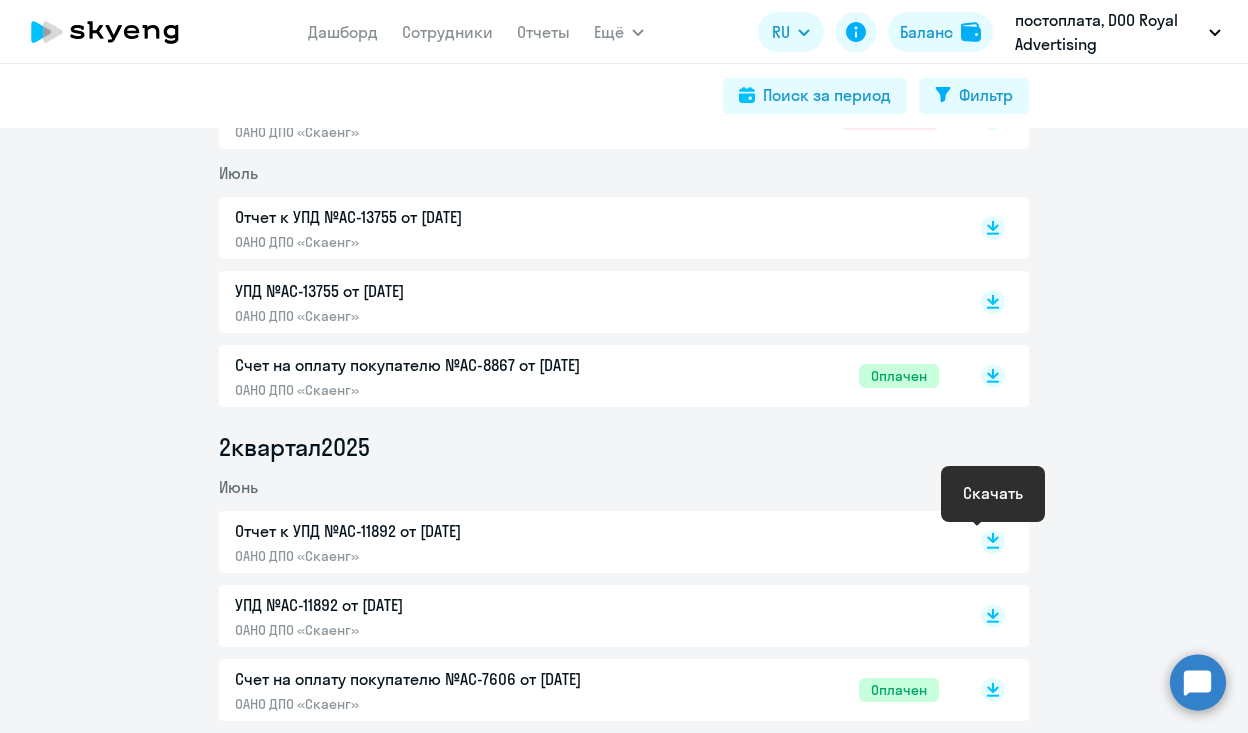 click 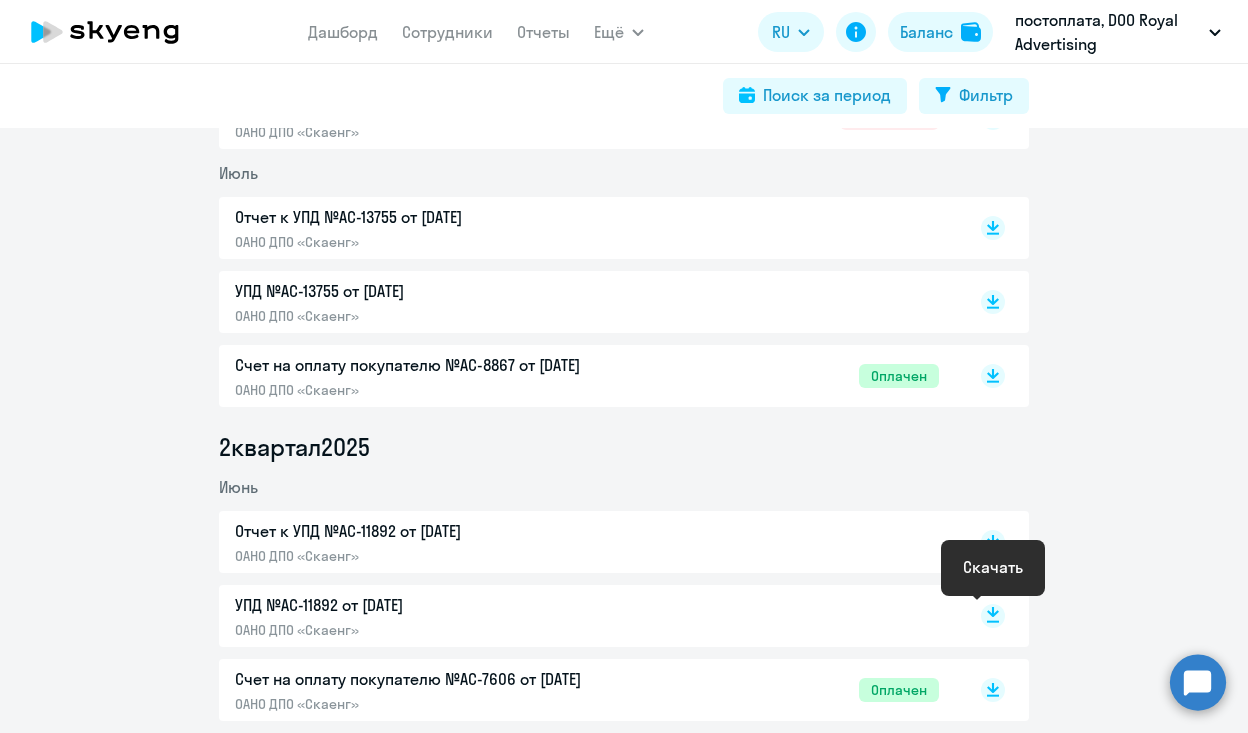 click 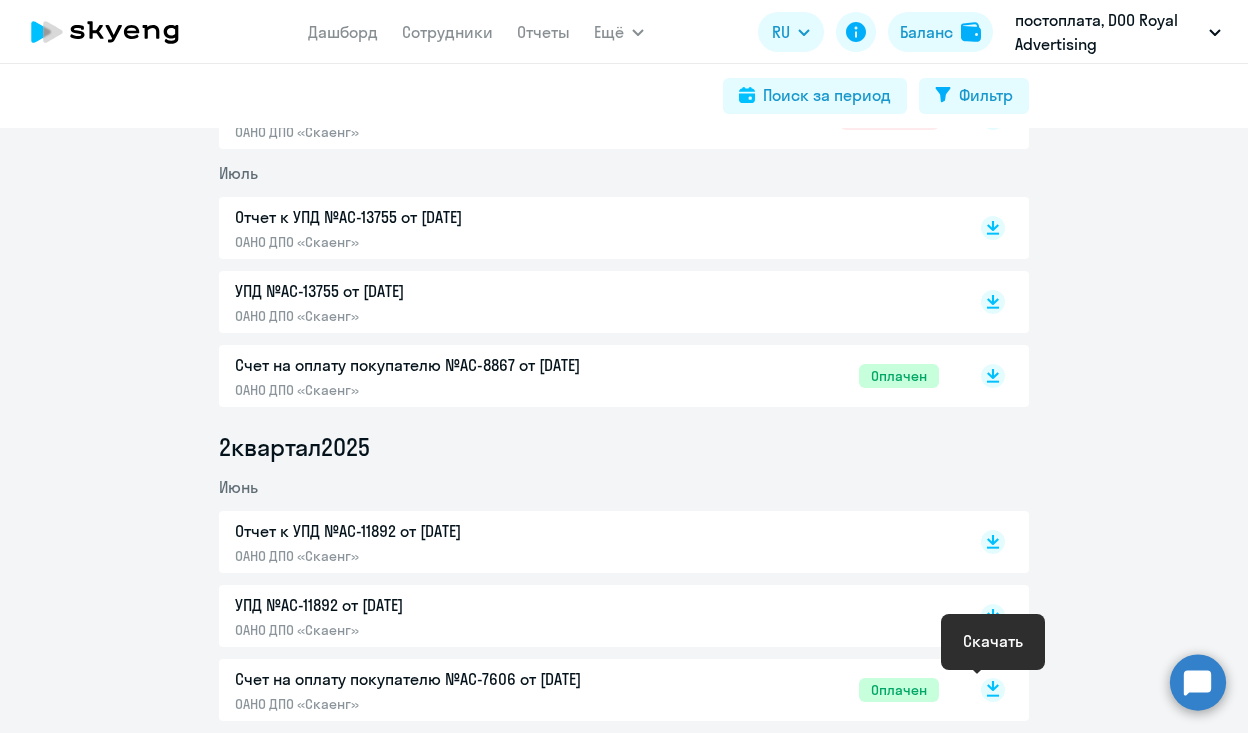 click 